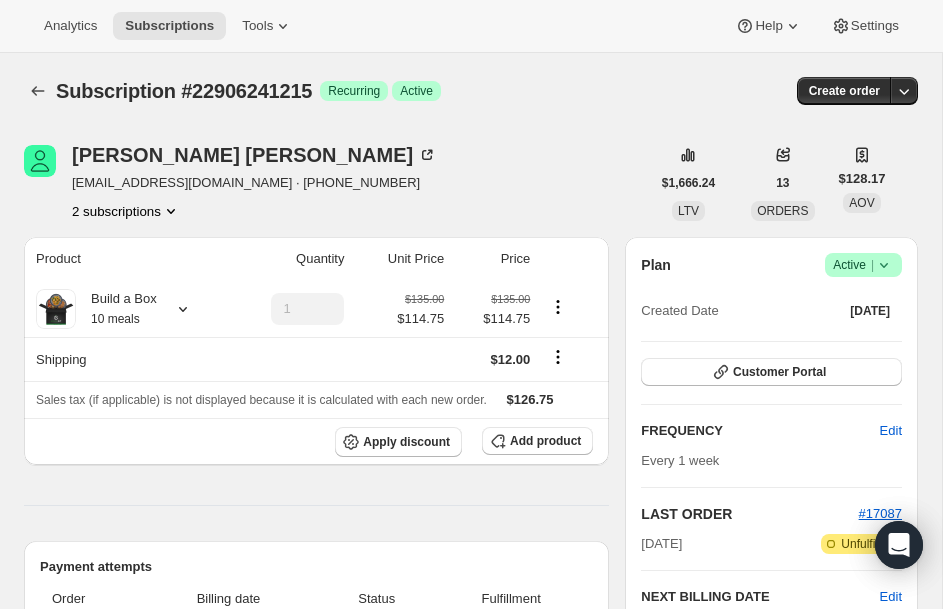 scroll, scrollTop: 396, scrollLeft: 0, axis: vertical 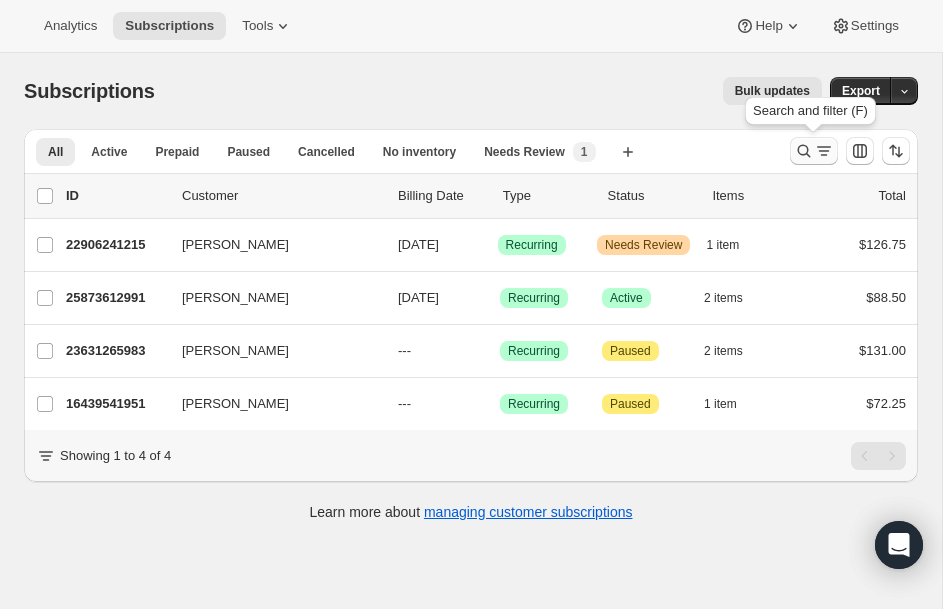 click 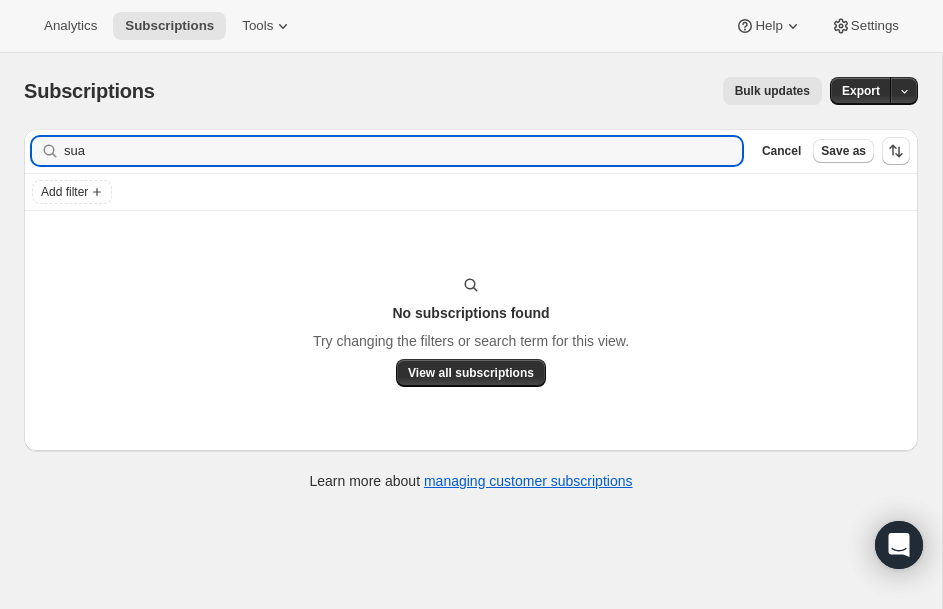 drag, startPoint x: 133, startPoint y: 148, endPoint x: -2, endPoint y: 147, distance: 135.00371 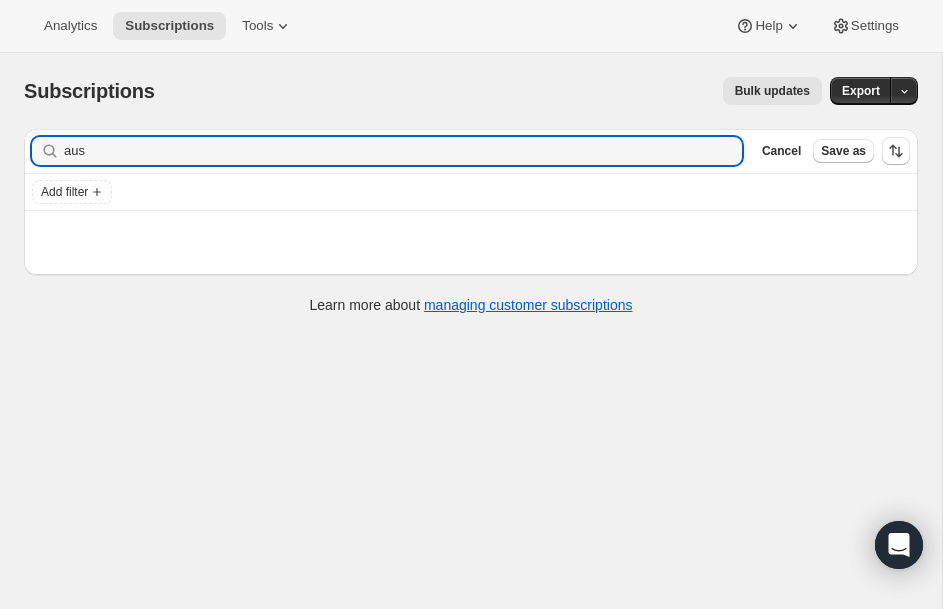 type on "aus" 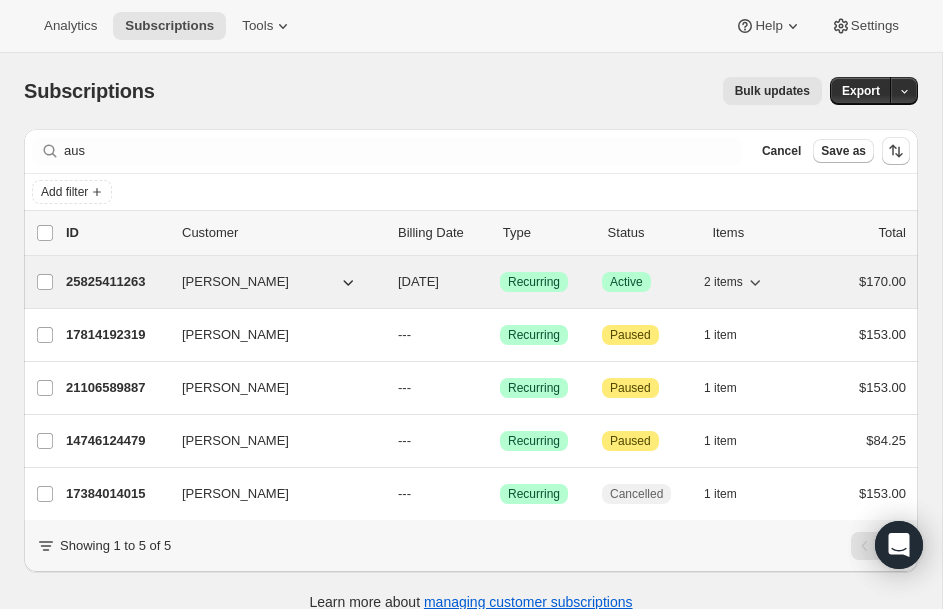click on "25825411263" at bounding box center [116, 282] 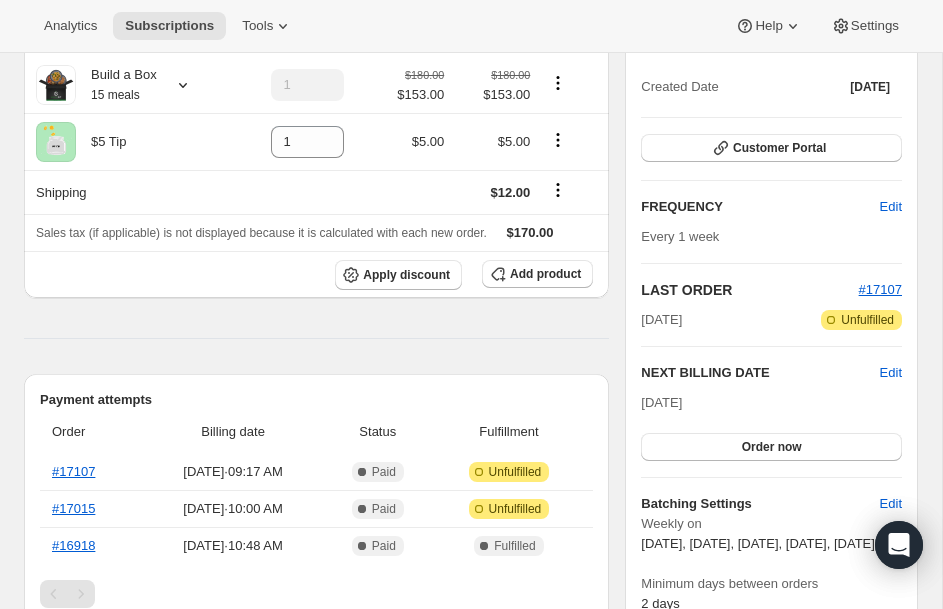 scroll, scrollTop: 280, scrollLeft: 0, axis: vertical 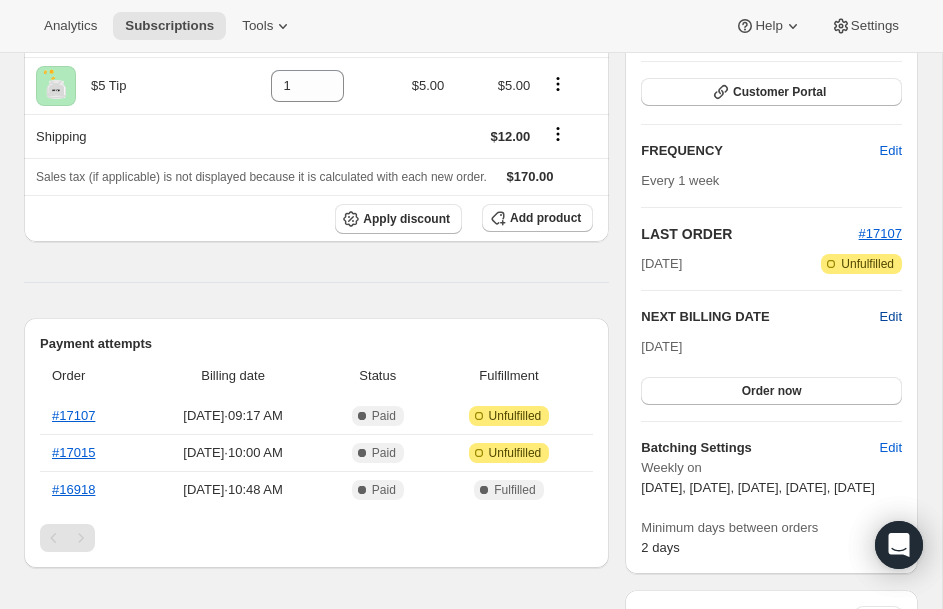 click on "Edit" at bounding box center [891, 317] 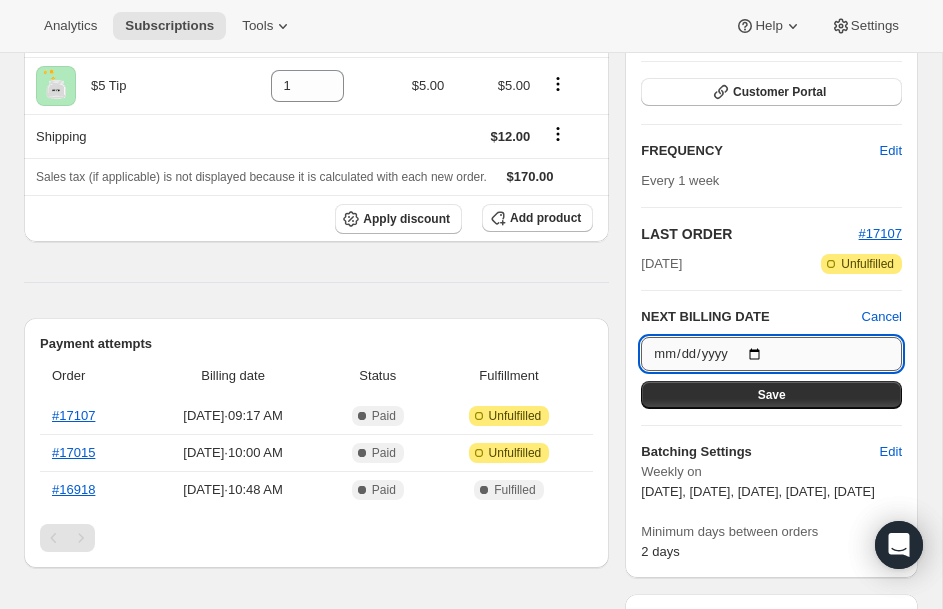 click on "2025-08-04" at bounding box center (771, 354) 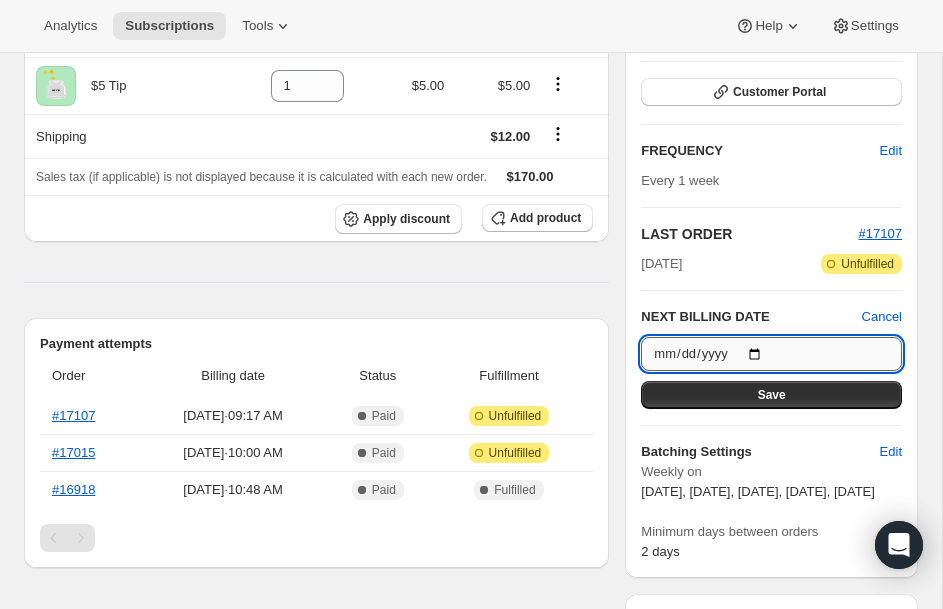 type on "2025-08-01" 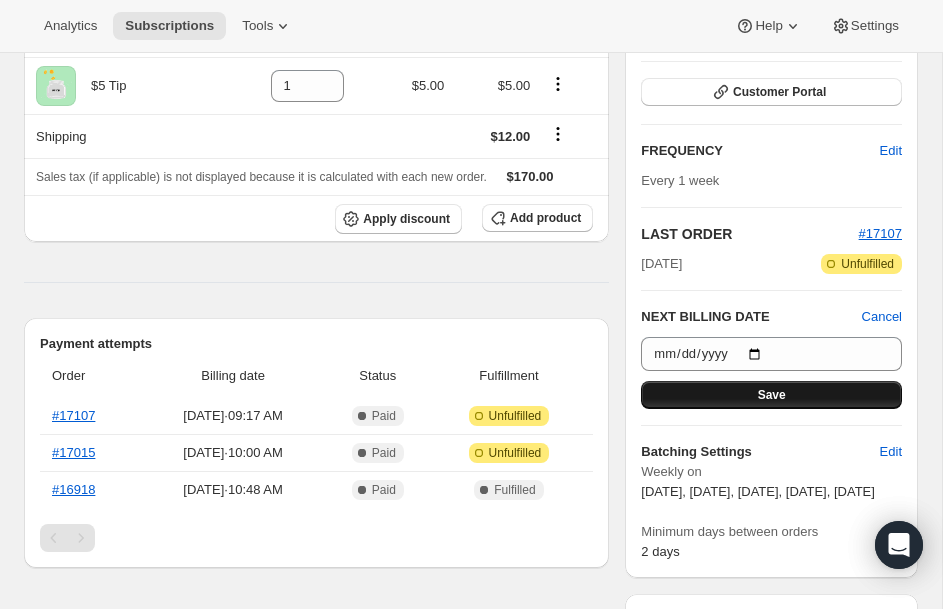 click on "Save" at bounding box center [772, 395] 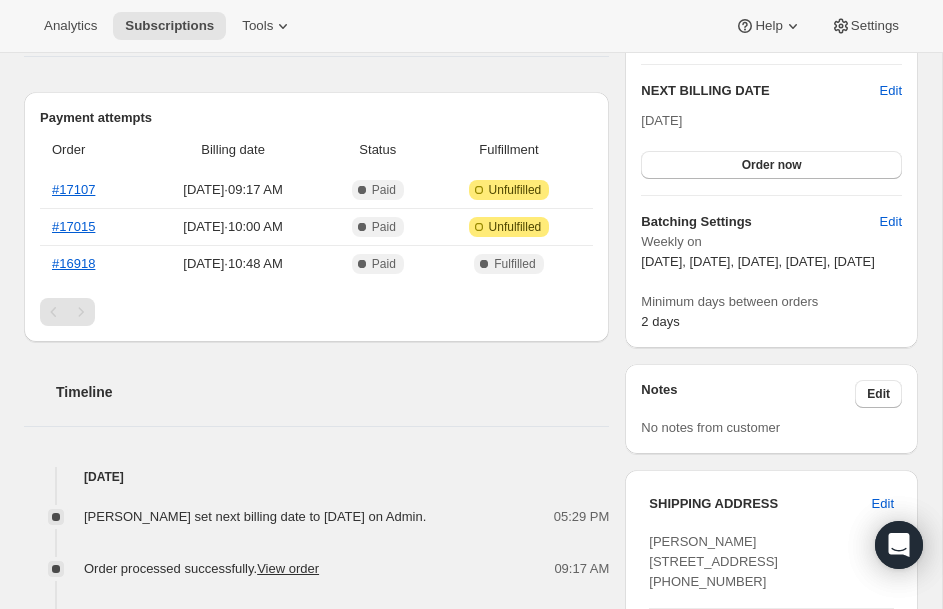 scroll, scrollTop: 600, scrollLeft: 0, axis: vertical 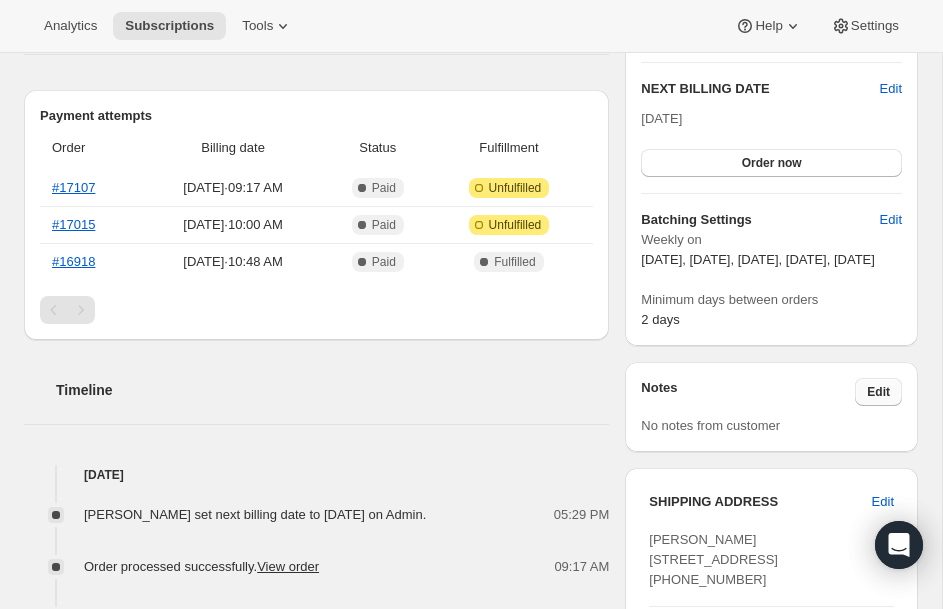 click on "Edit" at bounding box center (878, 392) 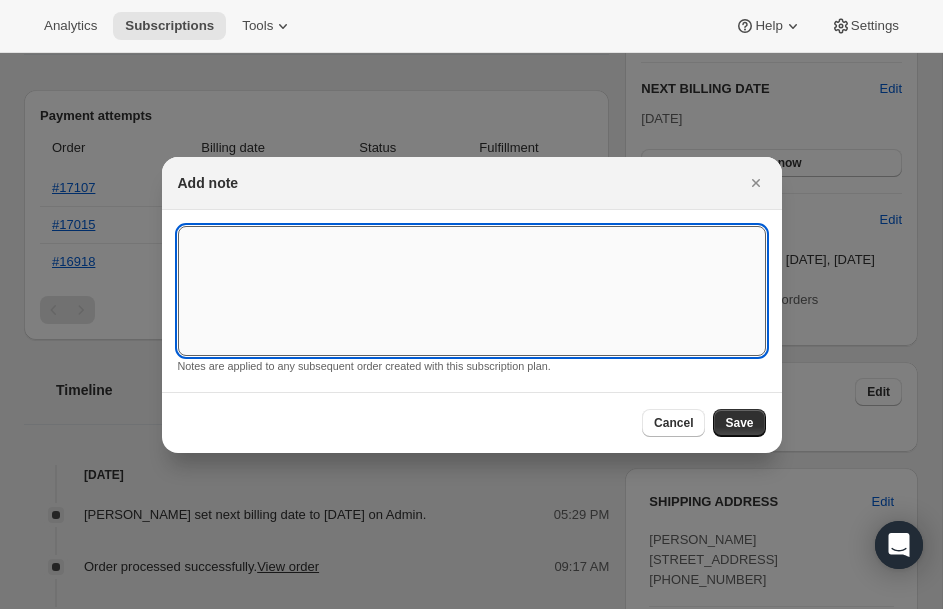 click at bounding box center [472, 291] 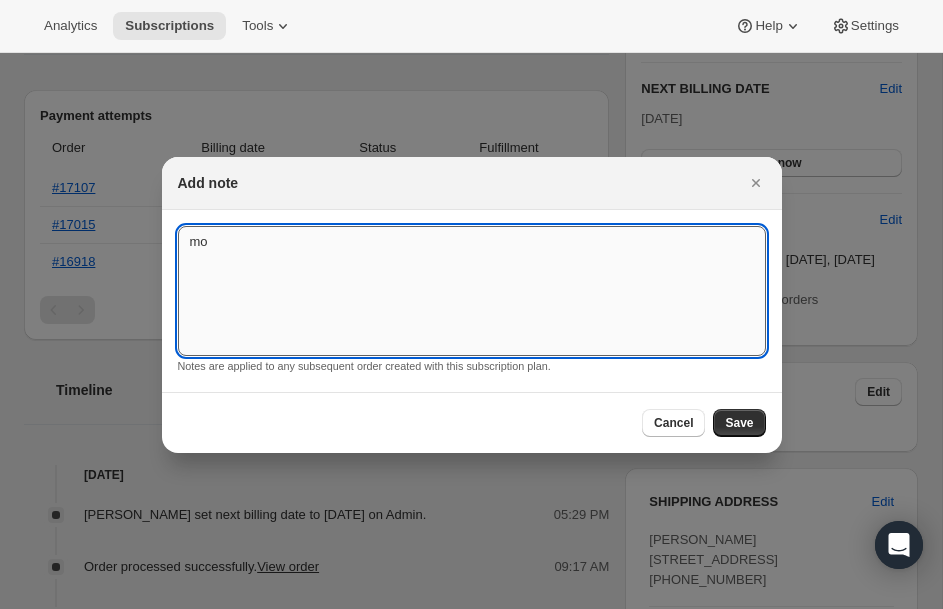 type on "m" 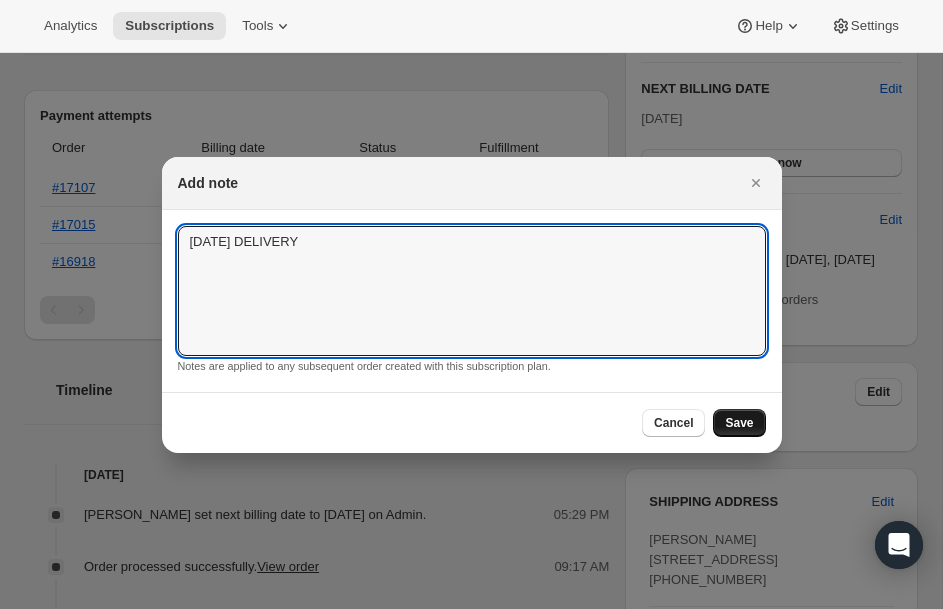 type on "MONDAY DELIVERY" 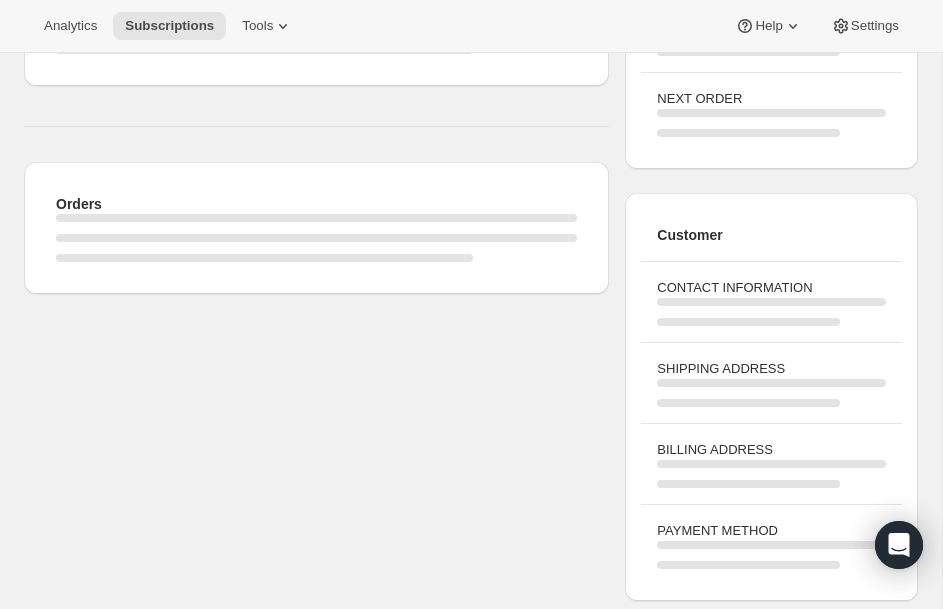 scroll, scrollTop: 600, scrollLeft: 0, axis: vertical 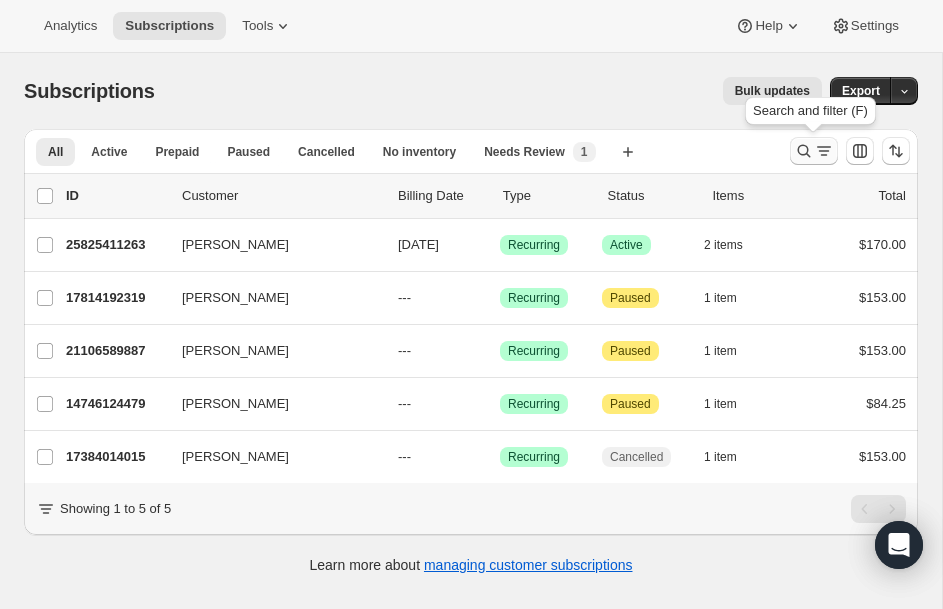 click 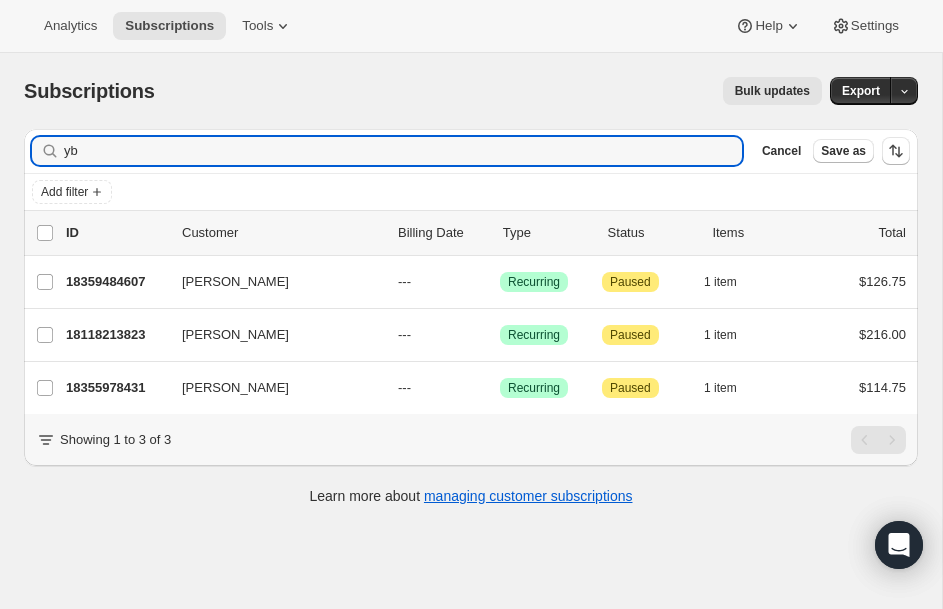 drag, startPoint x: 97, startPoint y: 147, endPoint x: -58, endPoint y: 131, distance: 155.82362 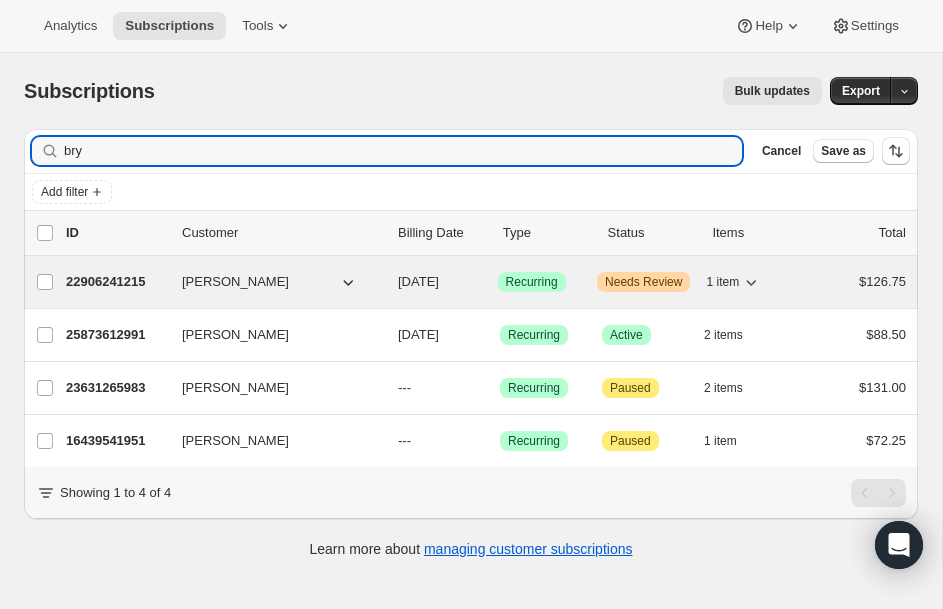 type on "bry" 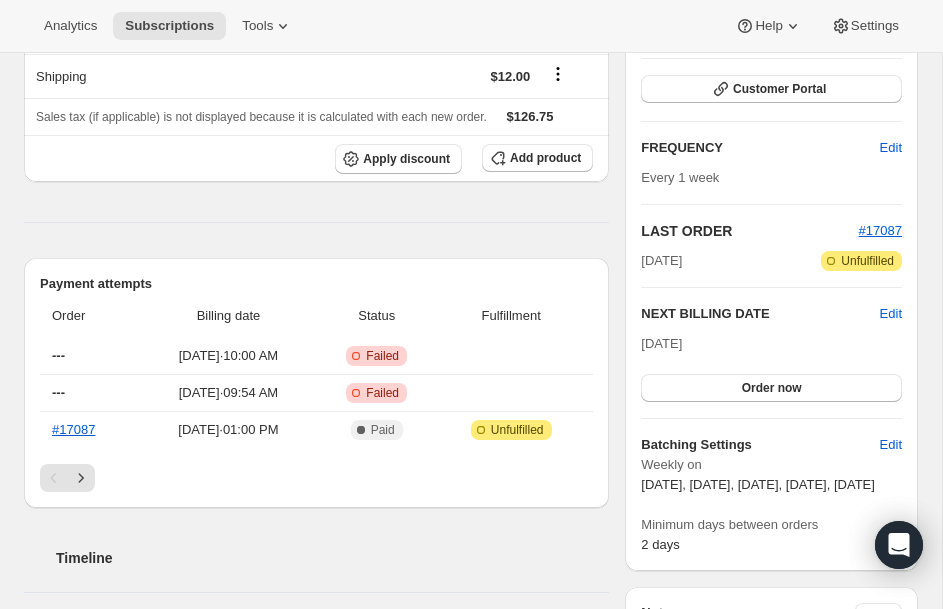 scroll, scrollTop: 480, scrollLeft: 0, axis: vertical 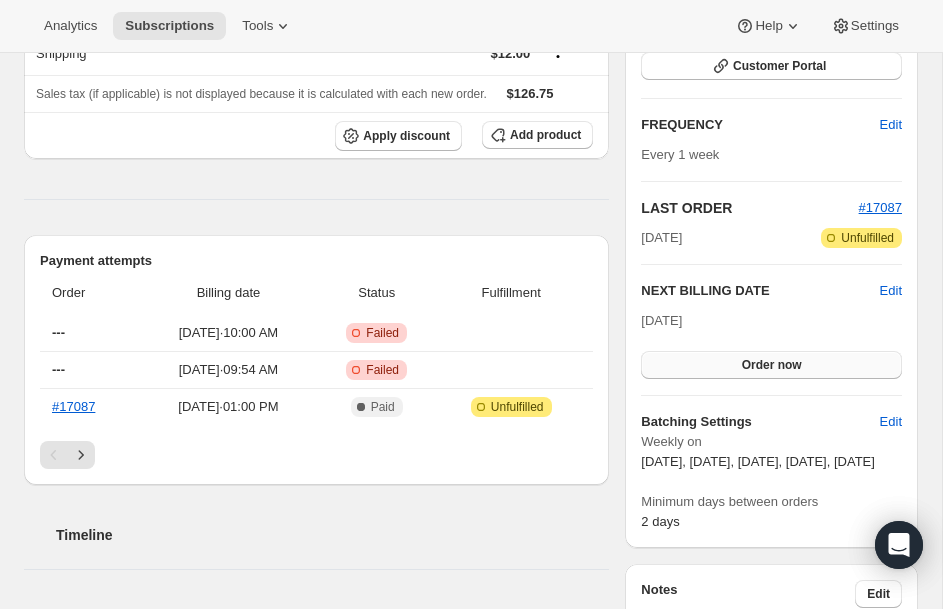 click on "Order now" at bounding box center (771, 365) 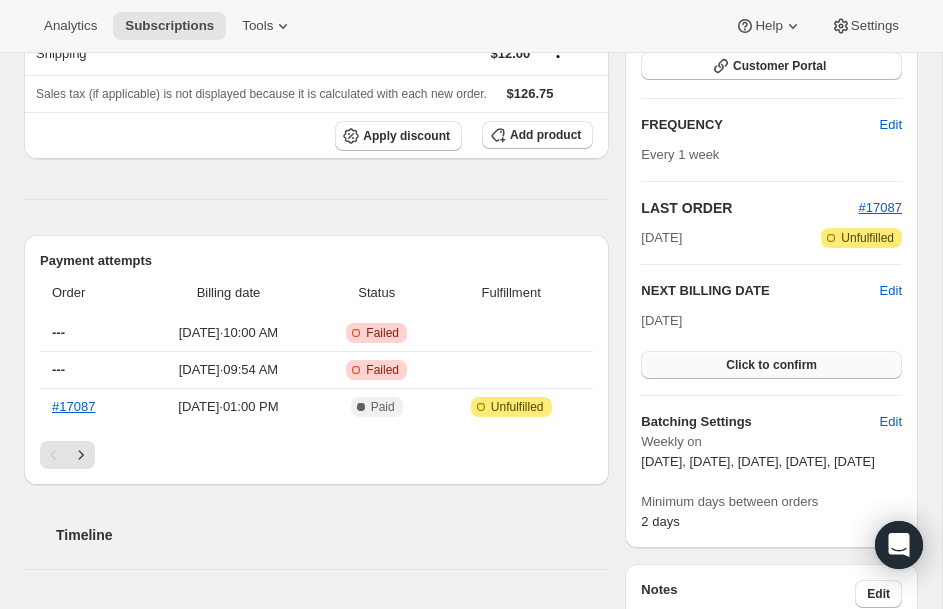 click on "Click to confirm" at bounding box center [771, 365] 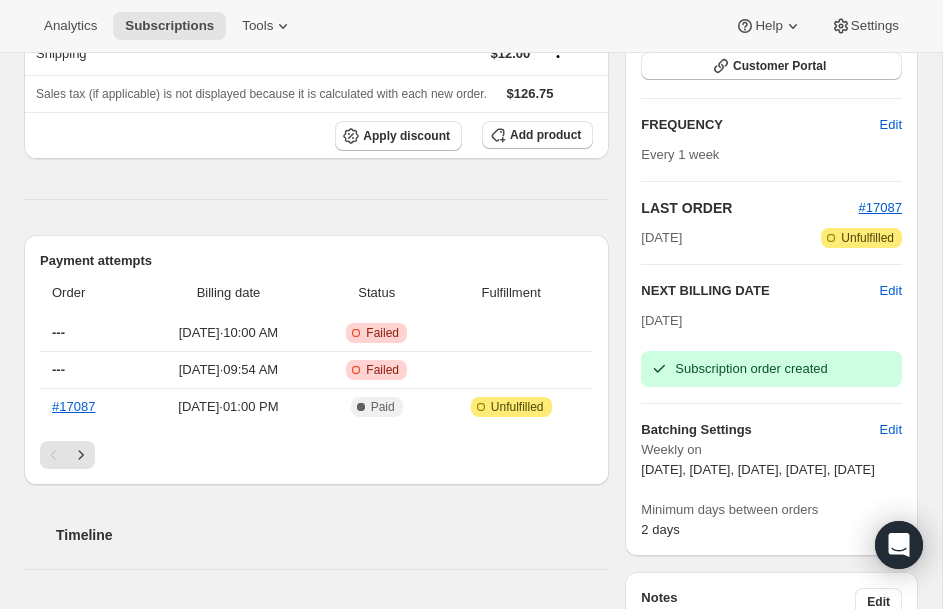 scroll, scrollTop: 0, scrollLeft: 0, axis: both 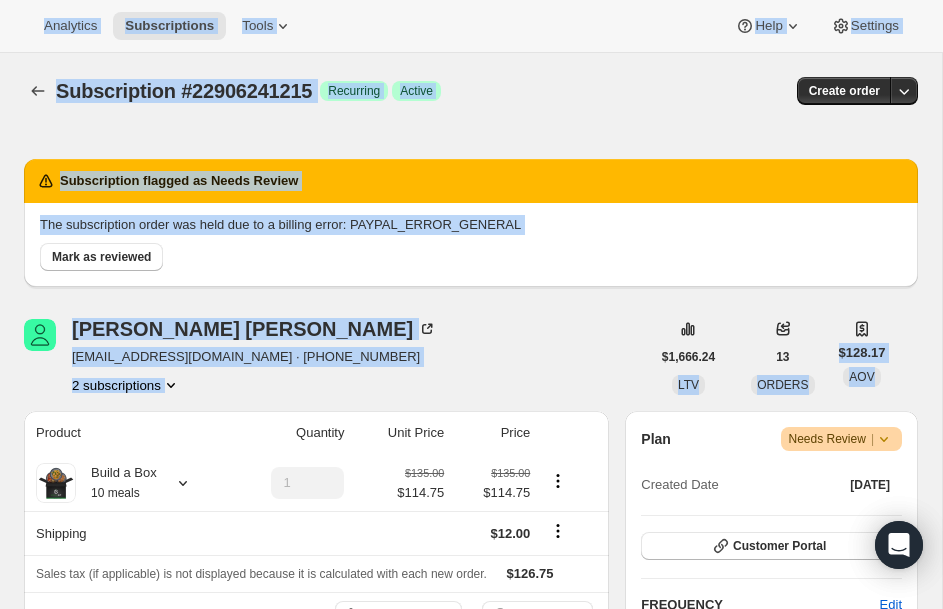 drag, startPoint x: 23, startPoint y: 195, endPoint x: 15, endPoint y: -225, distance: 420.07617 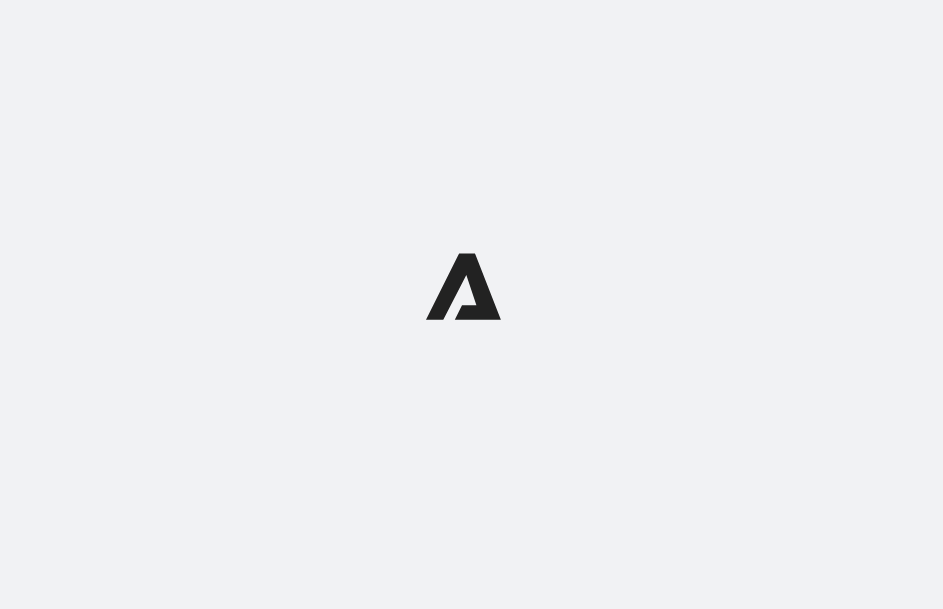 scroll, scrollTop: 0, scrollLeft: 0, axis: both 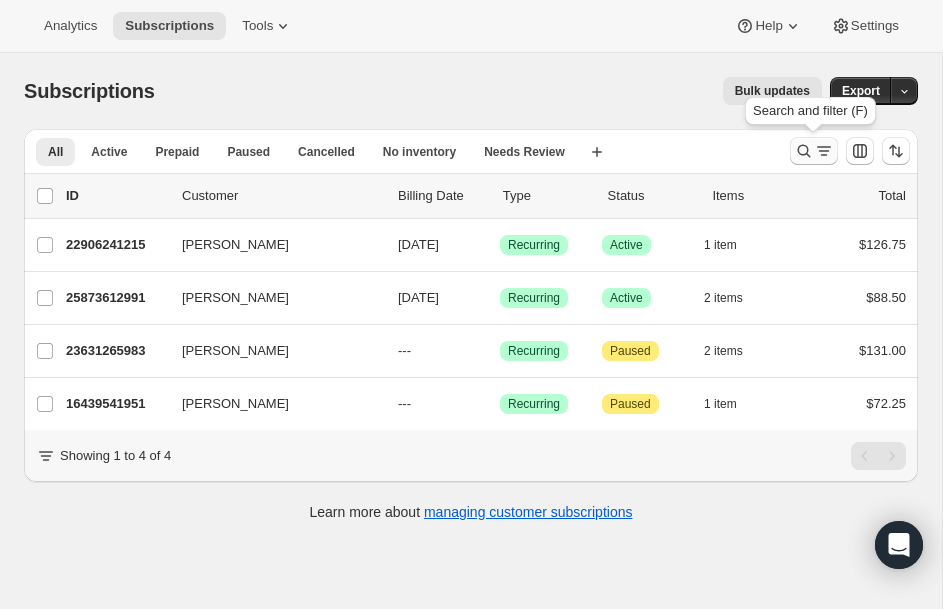 click at bounding box center [814, 151] 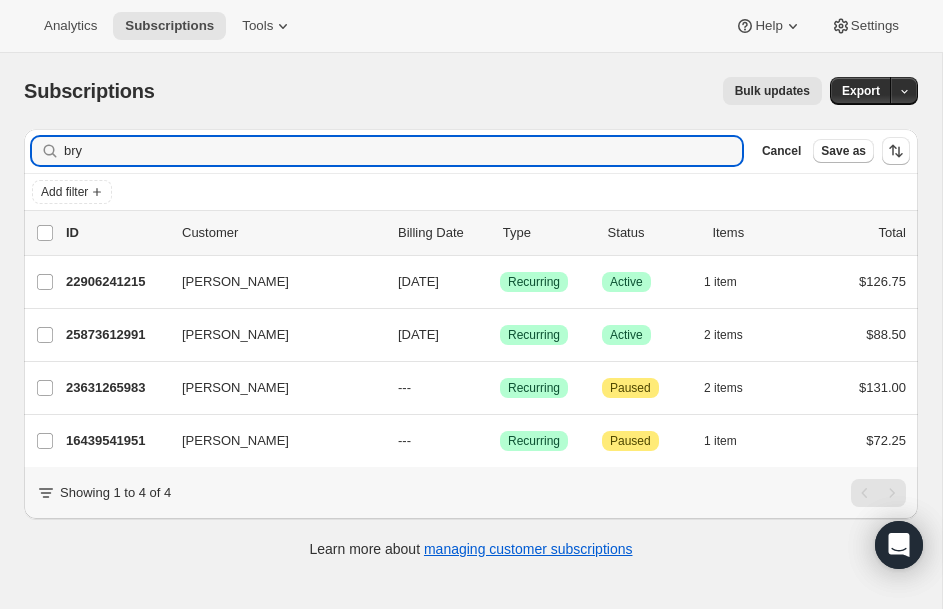 drag, startPoint x: 280, startPoint y: 155, endPoint x: -249, endPoint y: 132, distance: 529.49976 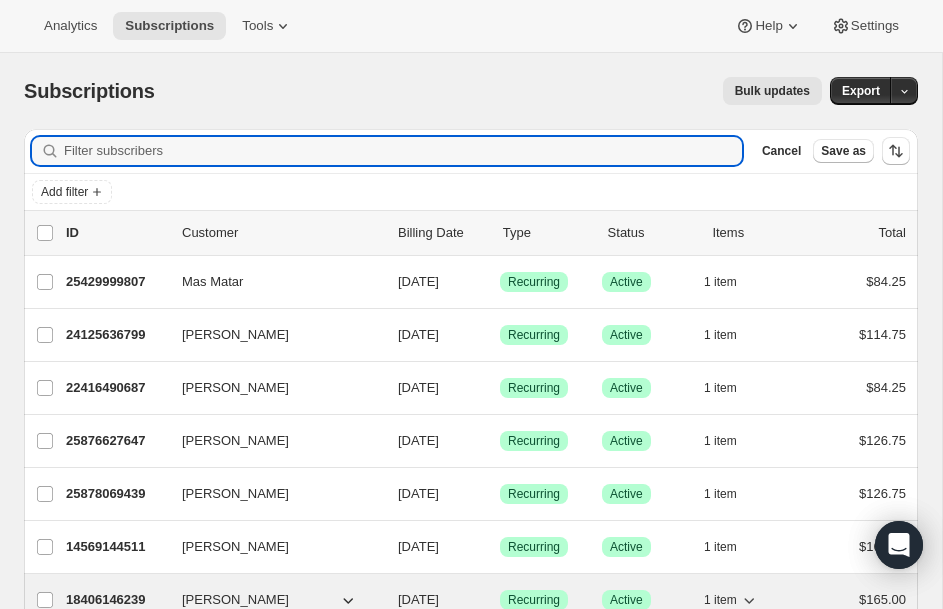 type 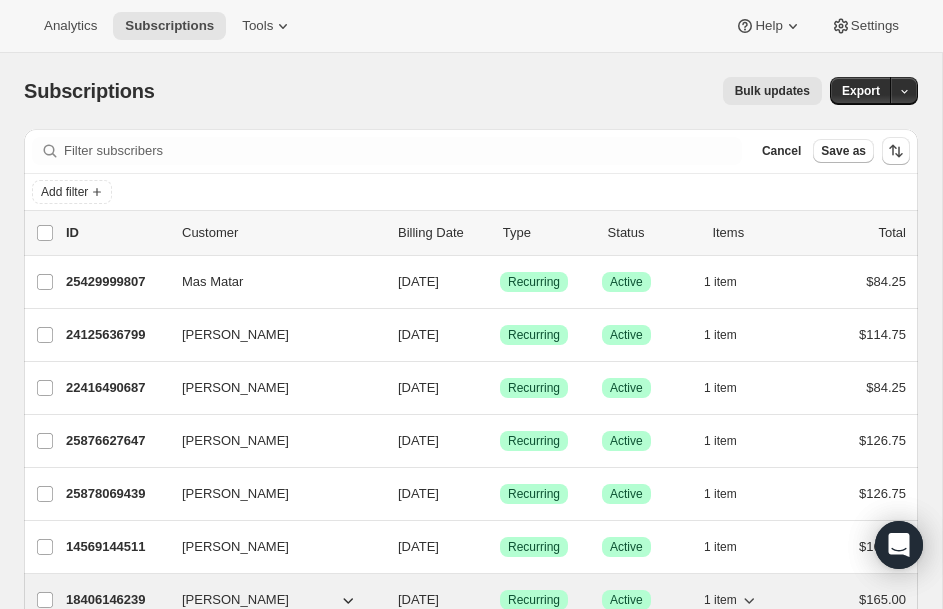 click on "18406146239" at bounding box center [116, 600] 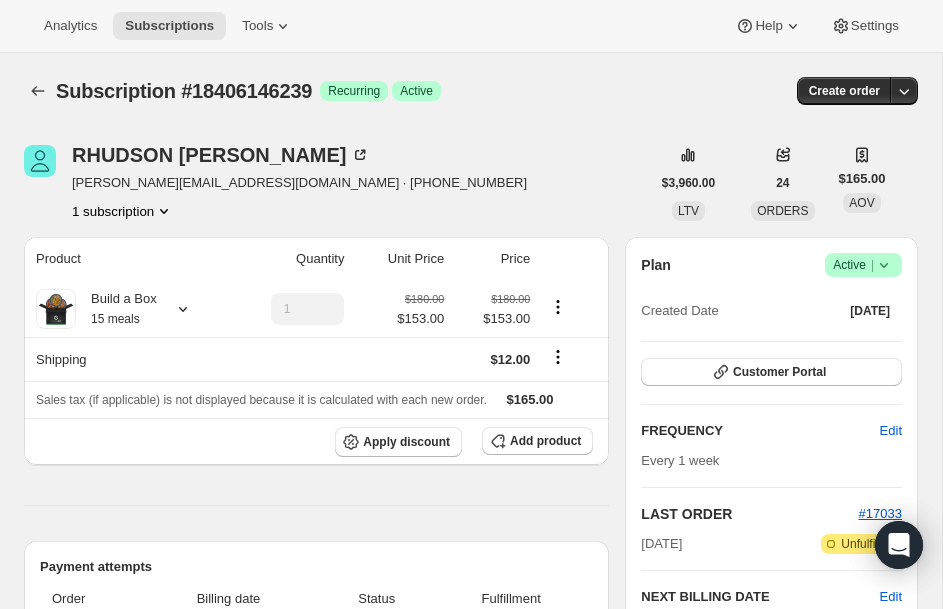 click 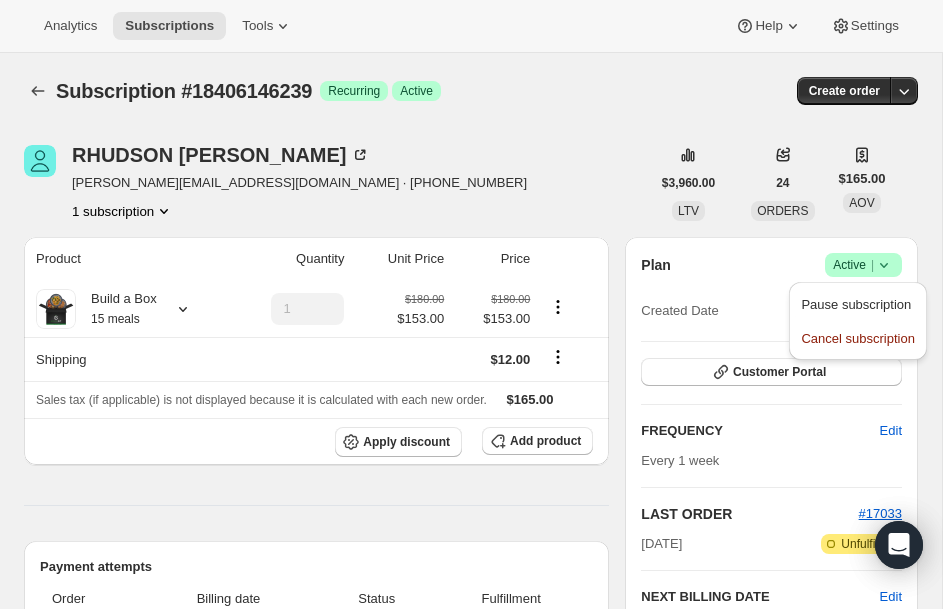 click on "RHUDSON   FONSECA fonseca.rhudson1@gmail.com · +19084637688 1 subscription" at bounding box center (337, 183) 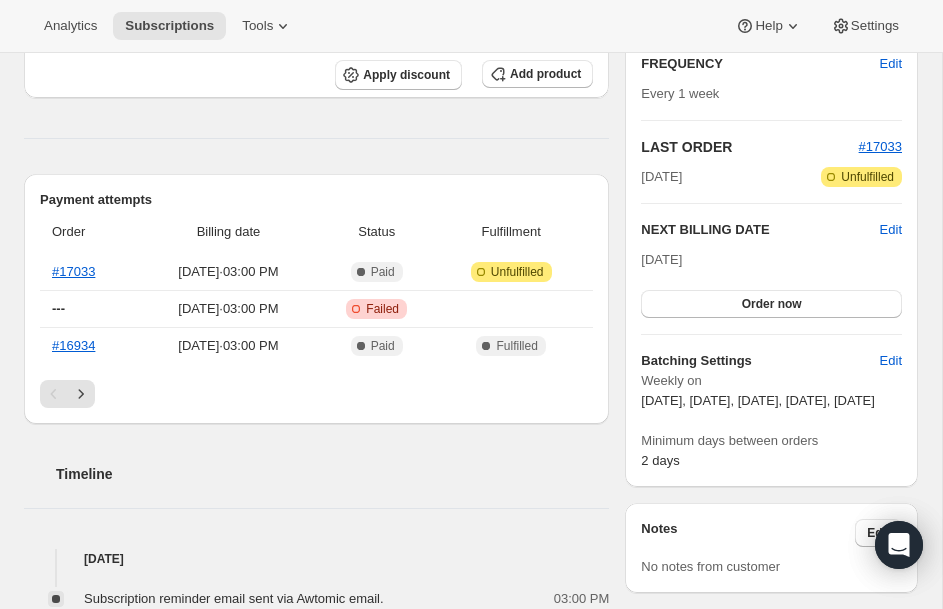 scroll, scrollTop: 360, scrollLeft: 0, axis: vertical 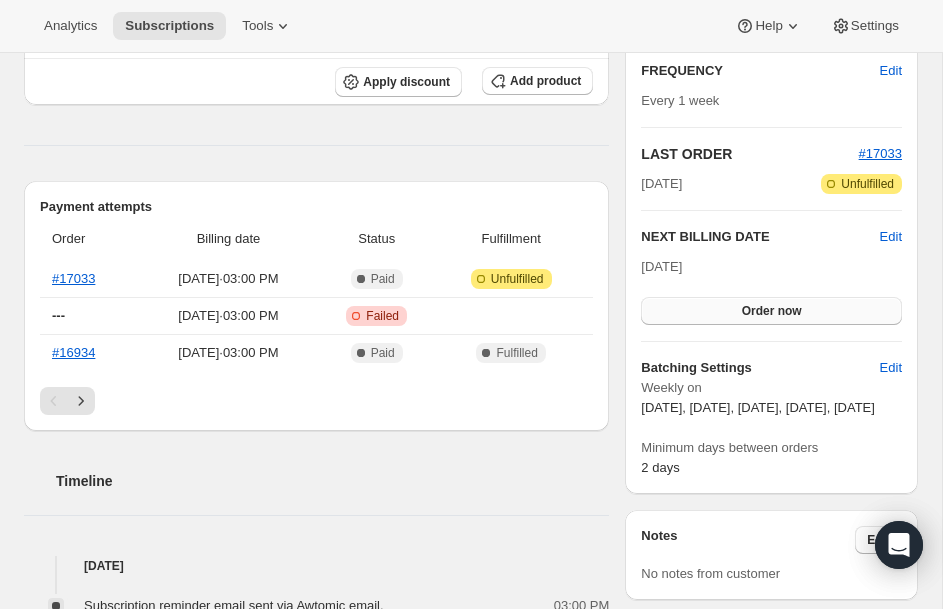 click on "Order now" at bounding box center (771, 311) 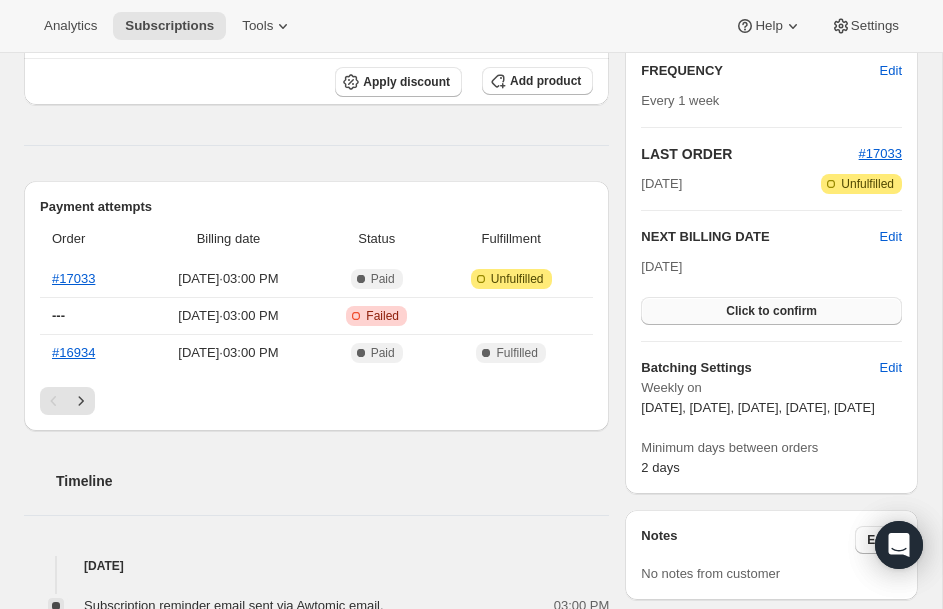 click on "Click to confirm" at bounding box center [771, 311] 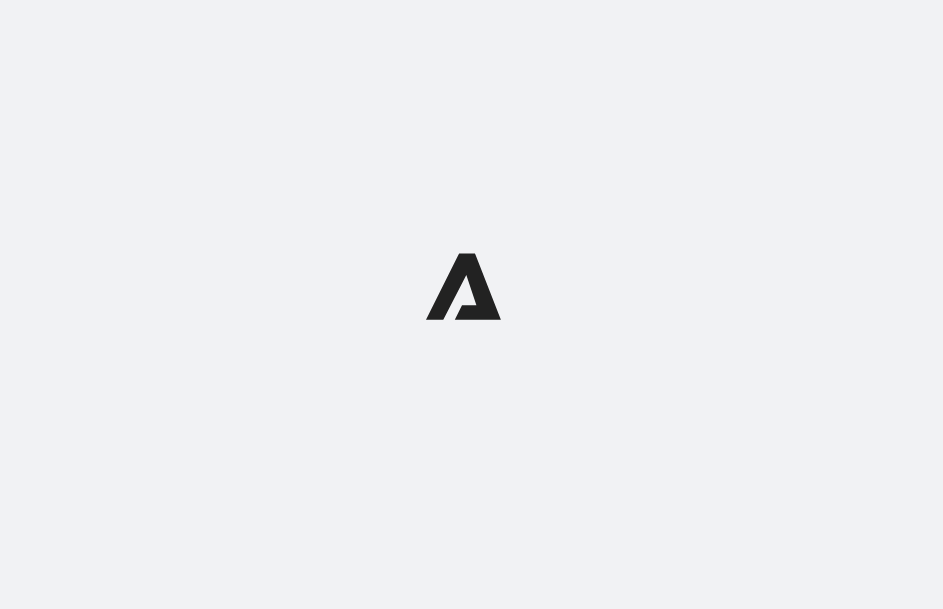 scroll, scrollTop: 0, scrollLeft: 0, axis: both 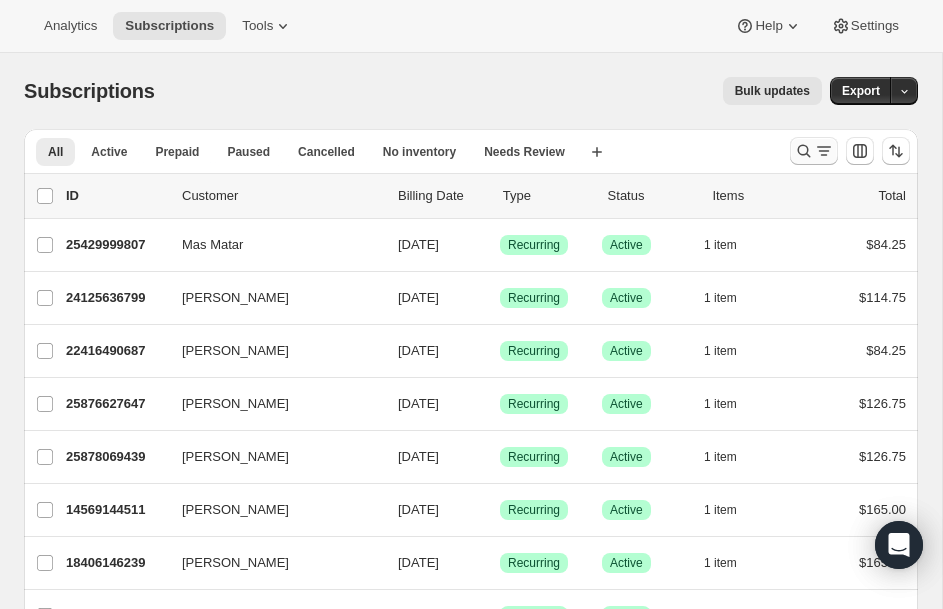 click 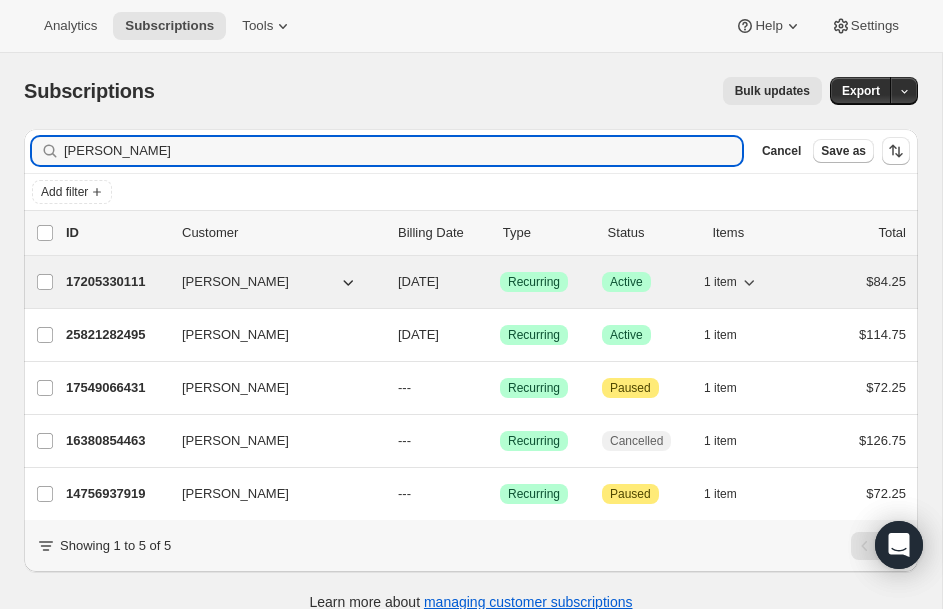 type on "alex" 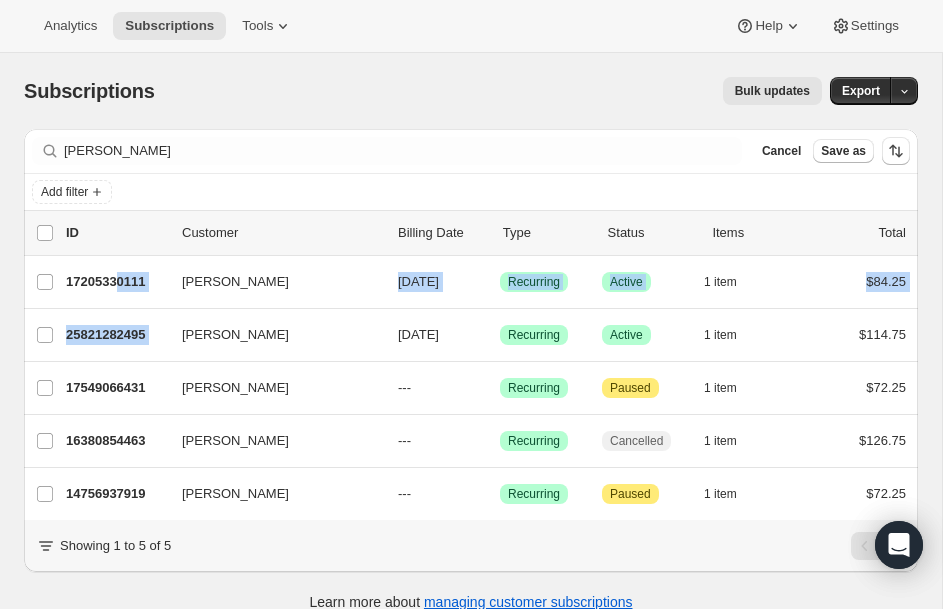 drag, startPoint x: 126, startPoint y: 281, endPoint x: 186, endPoint y: 308, distance: 65.795135 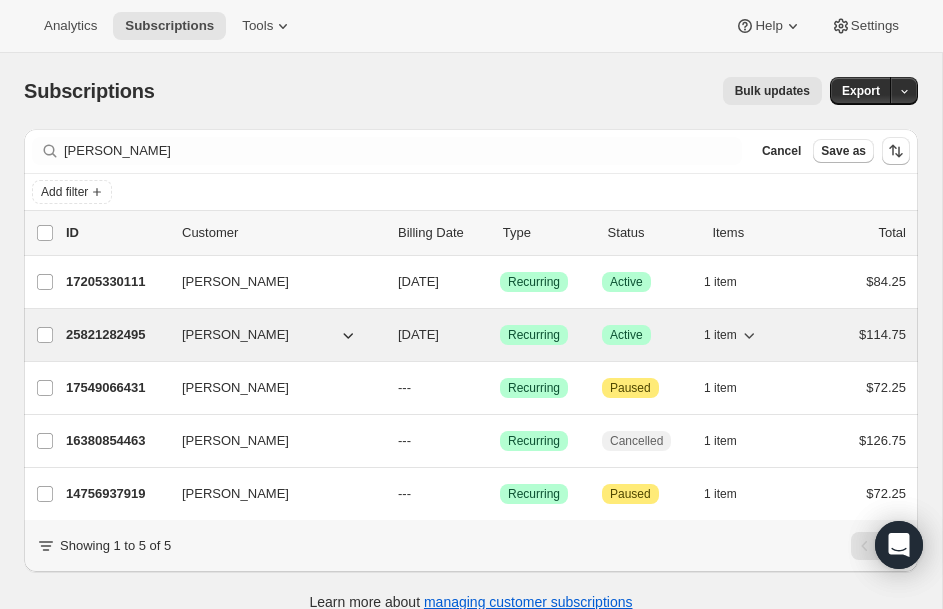 click on "25821282495" at bounding box center [116, 335] 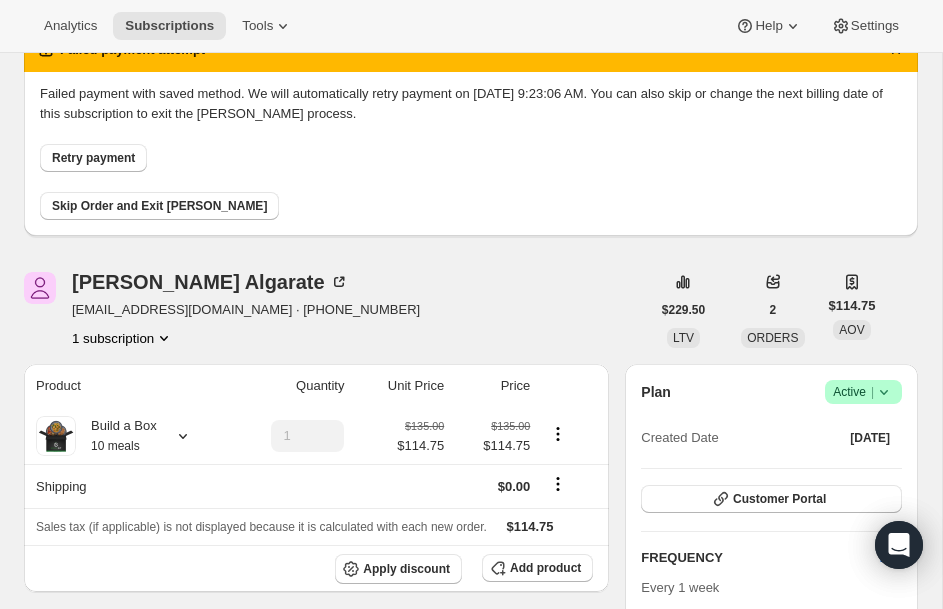 scroll, scrollTop: 80, scrollLeft: 0, axis: vertical 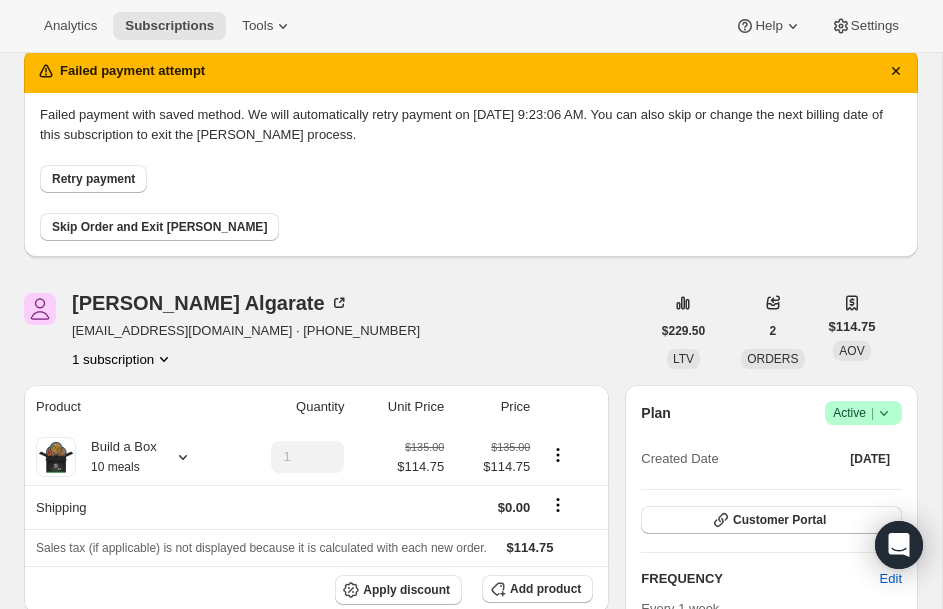 click on "Retry payment" at bounding box center (93, 179) 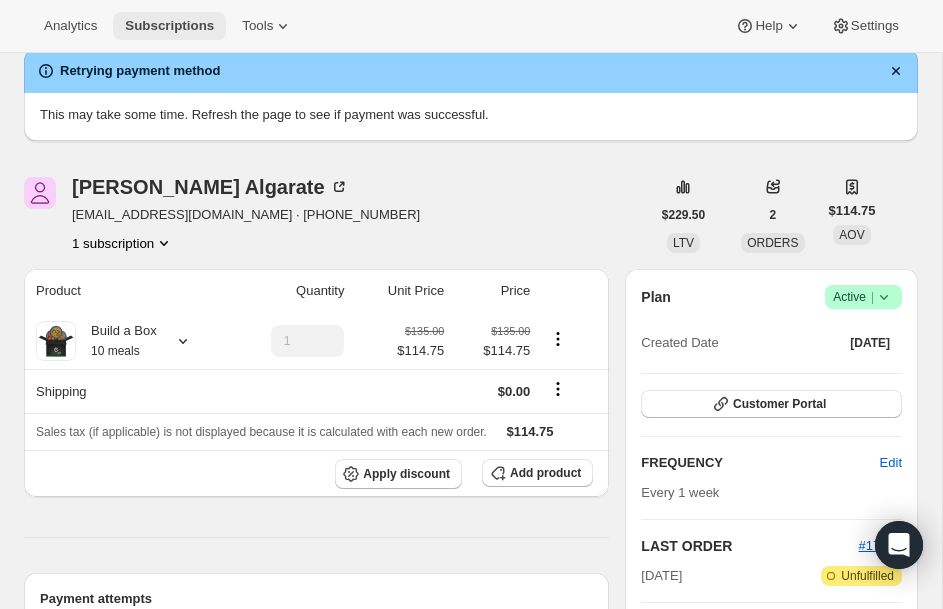 click on "Subscriptions" at bounding box center (169, 26) 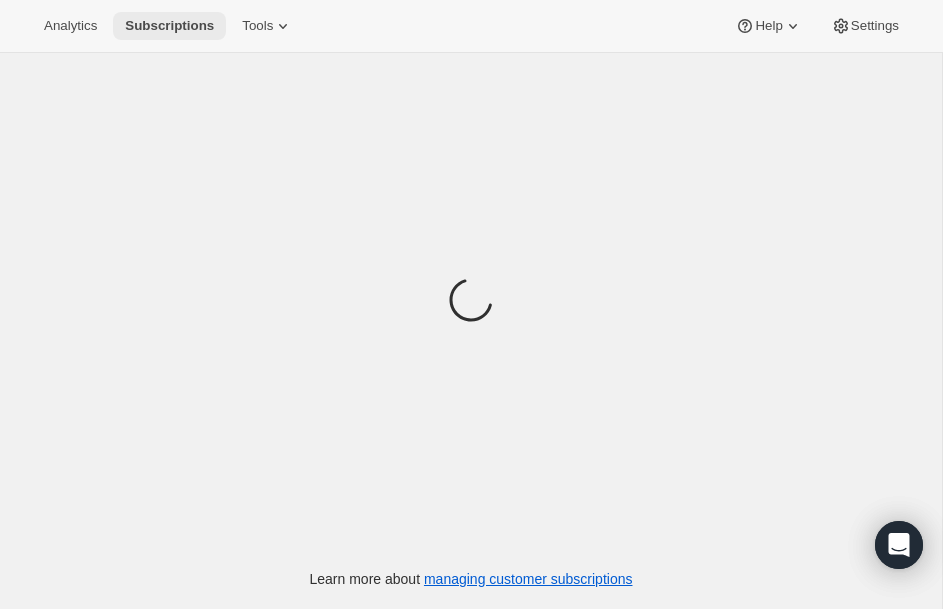 scroll, scrollTop: 0, scrollLeft: 0, axis: both 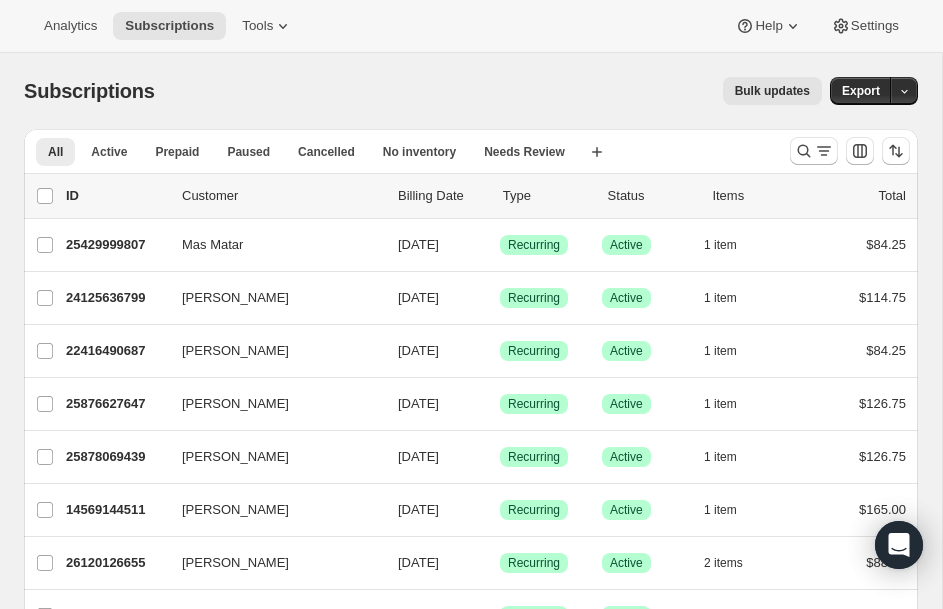 type 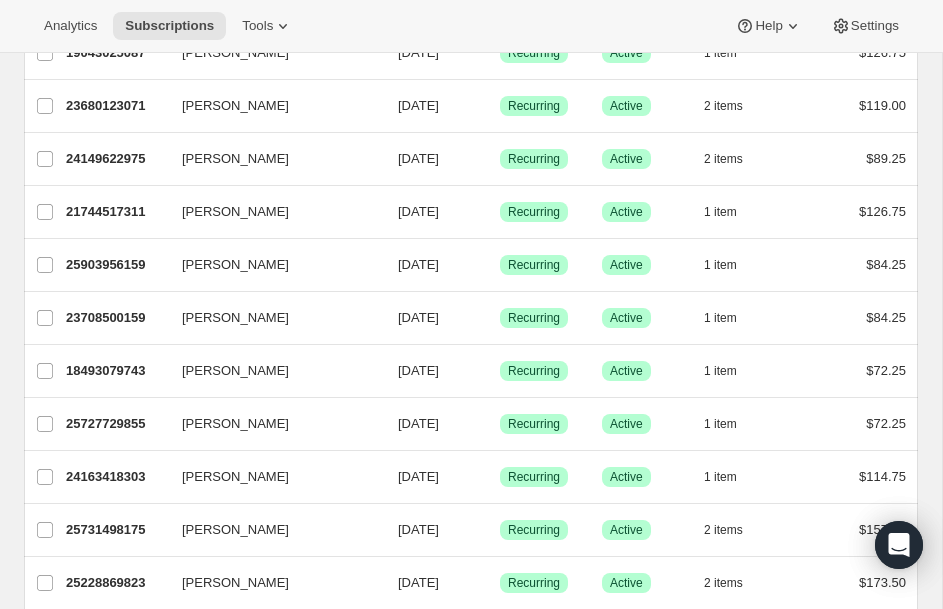 scroll, scrollTop: 600, scrollLeft: 0, axis: vertical 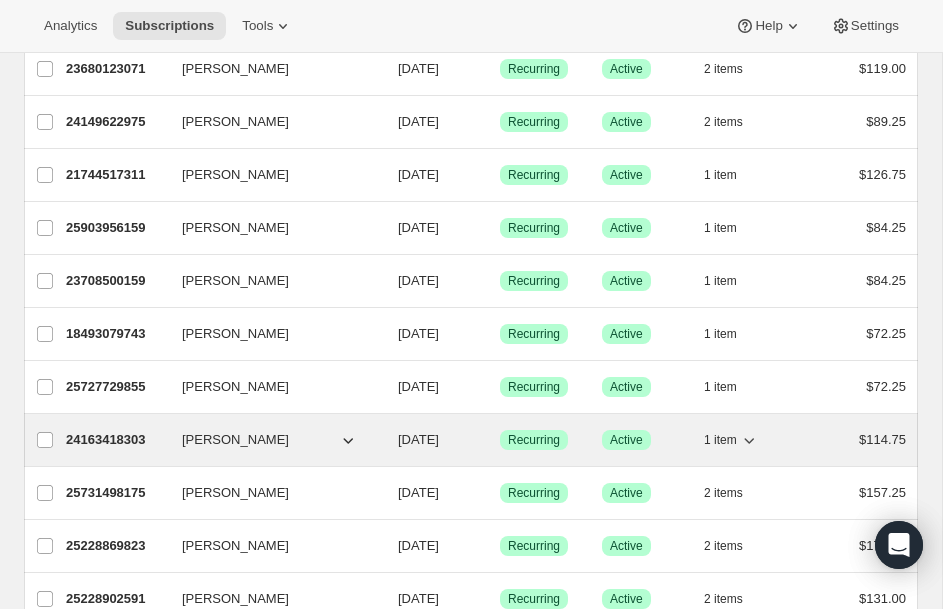 click on "24163418303" at bounding box center (116, 440) 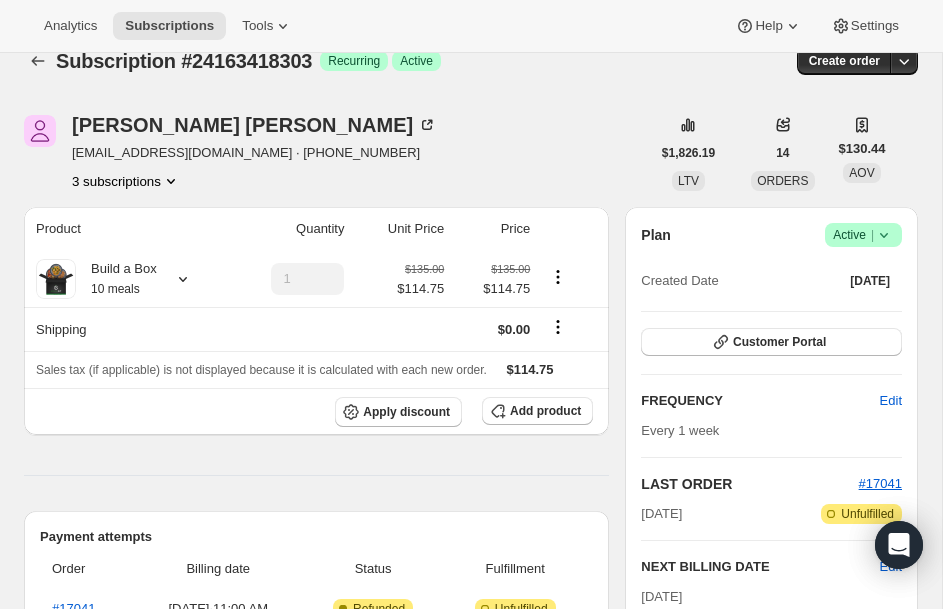 scroll, scrollTop: 0, scrollLeft: 0, axis: both 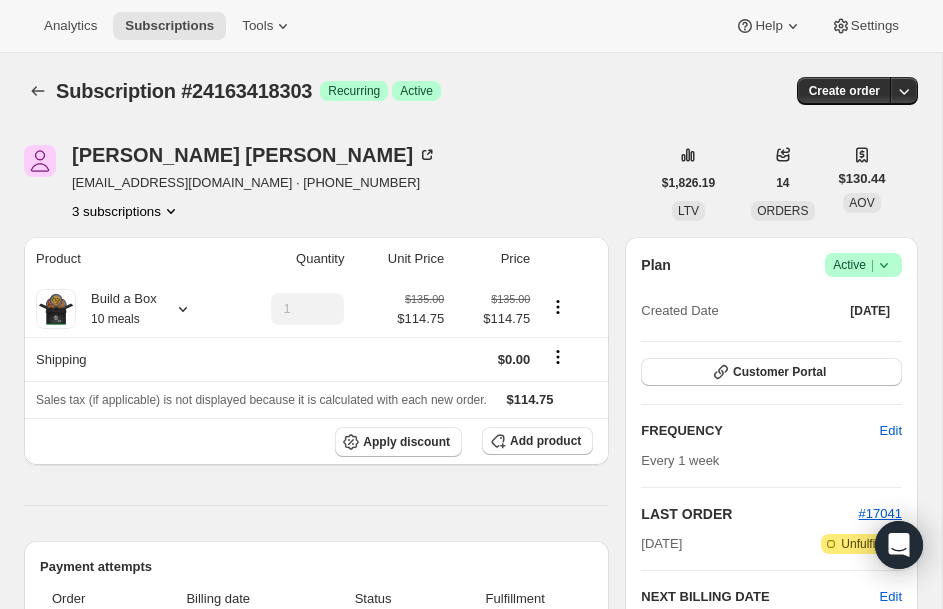 click 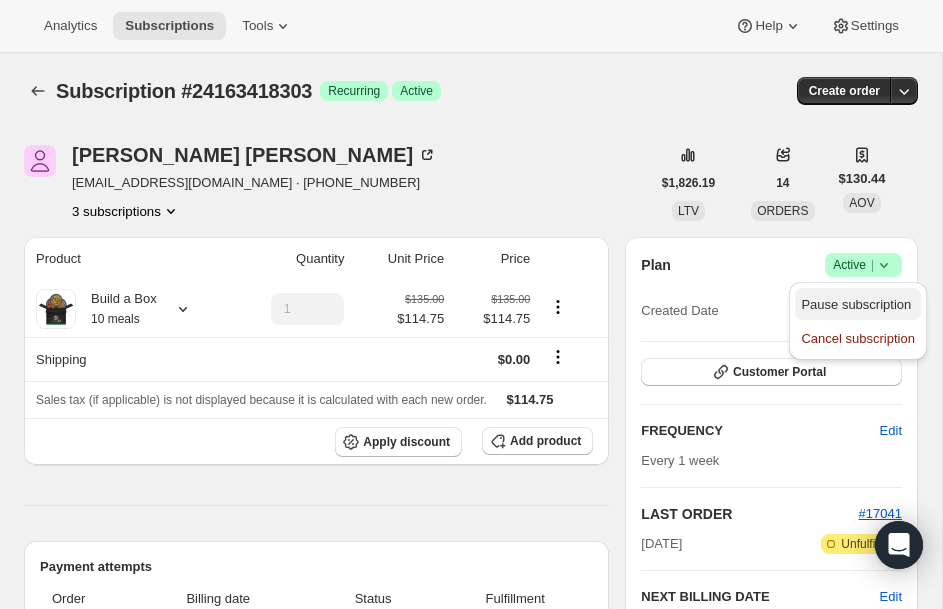 click on "Pause subscription" at bounding box center [856, 304] 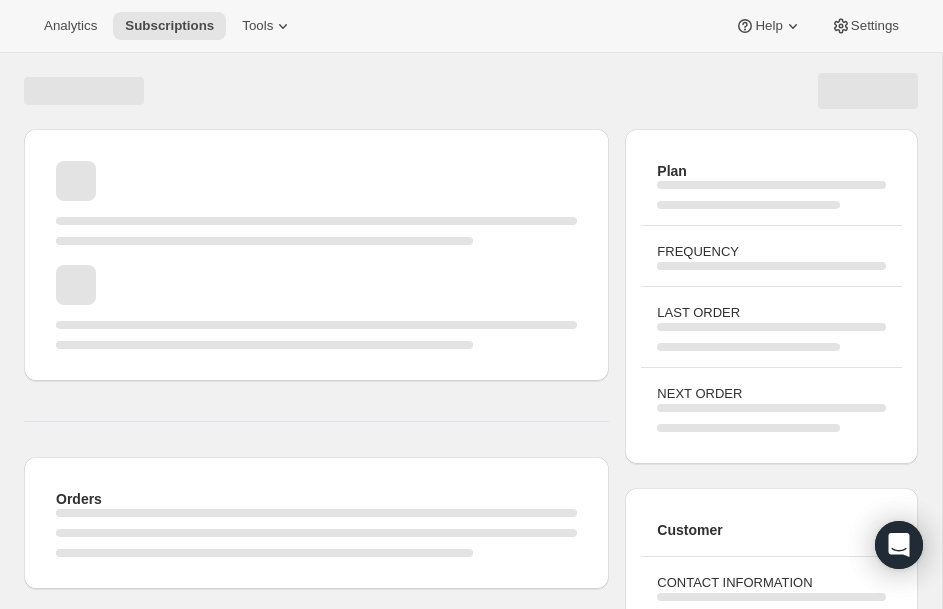 click on "Analytics Subscriptions Tools Help Settings" at bounding box center [471, 26] 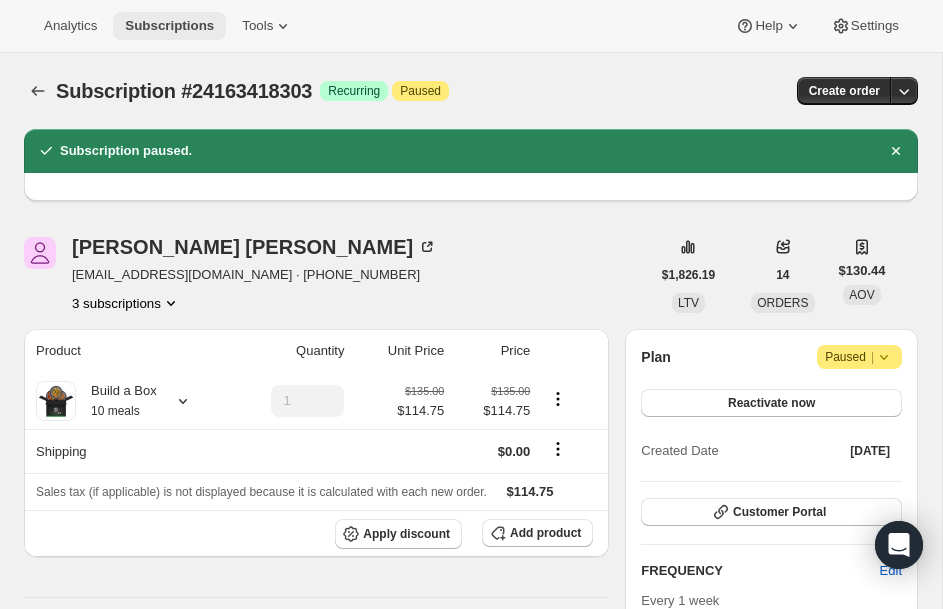click on "Subscriptions" at bounding box center (169, 26) 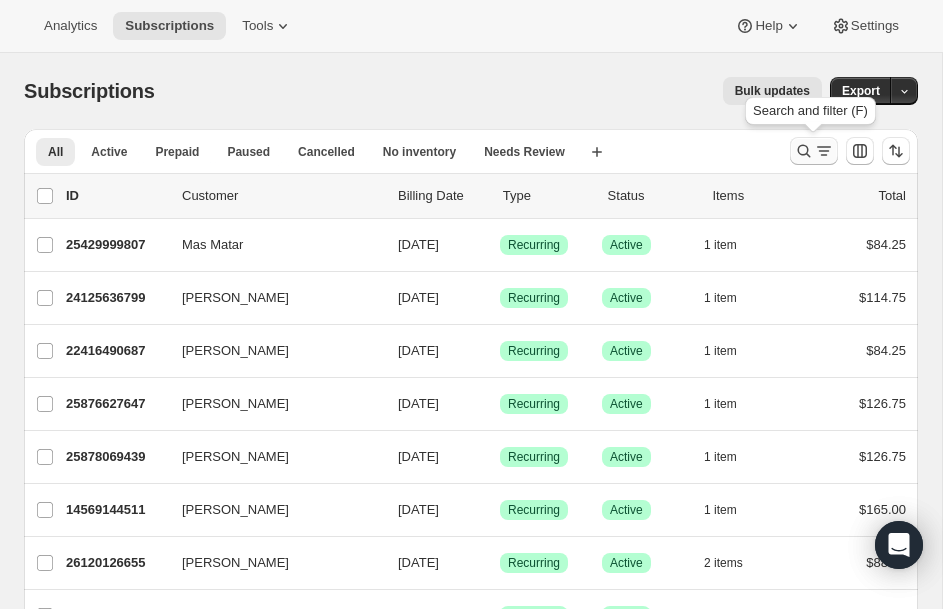 click 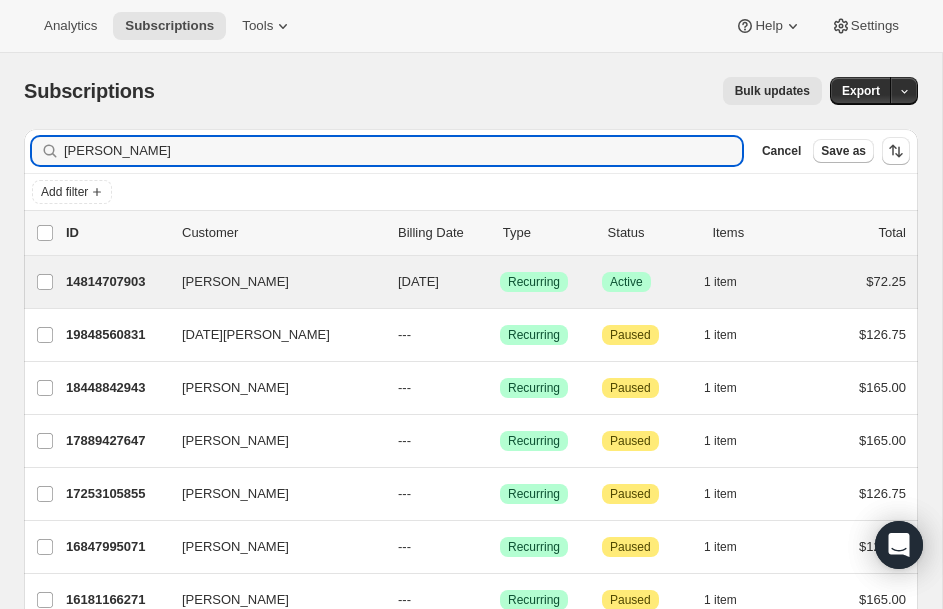 type on "thoma" 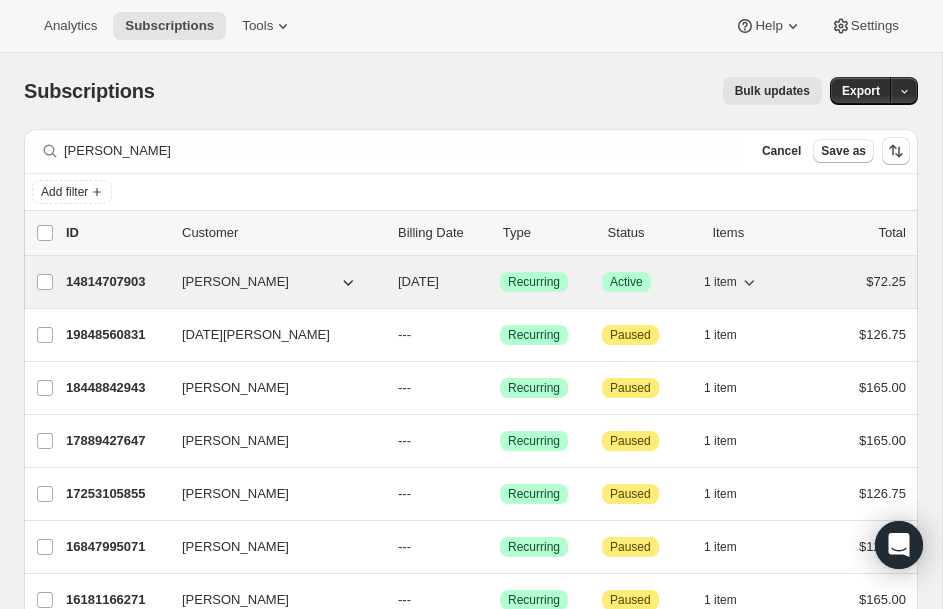 click on "14814707903" at bounding box center (116, 282) 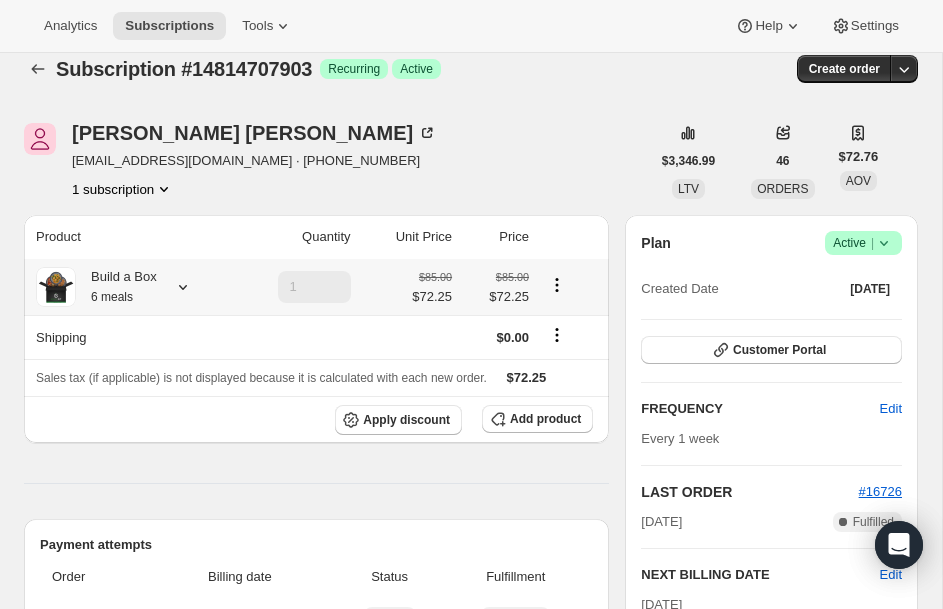 scroll, scrollTop: 0, scrollLeft: 0, axis: both 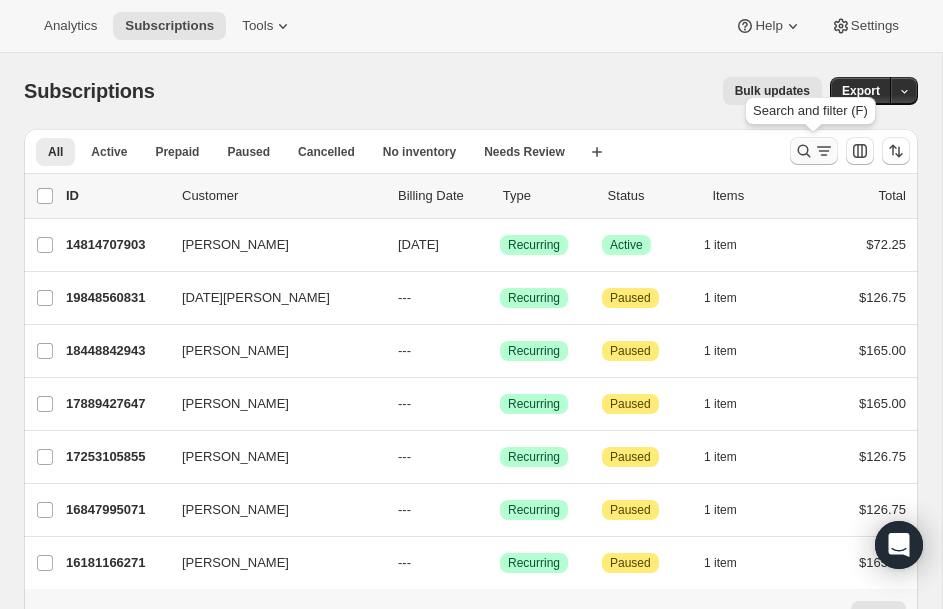click 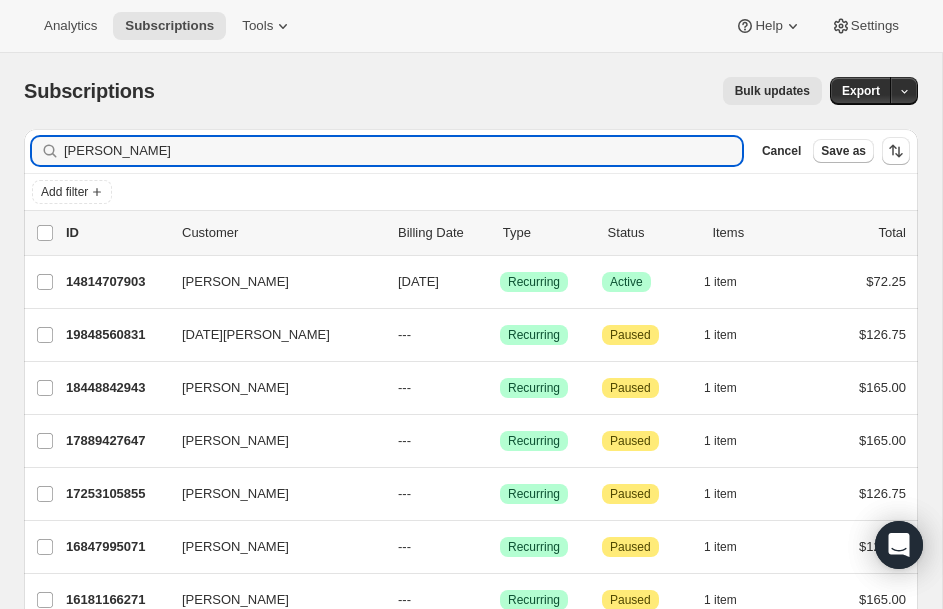 drag, startPoint x: 281, startPoint y: 140, endPoint x: 134, endPoint y: 165, distance: 149.1107 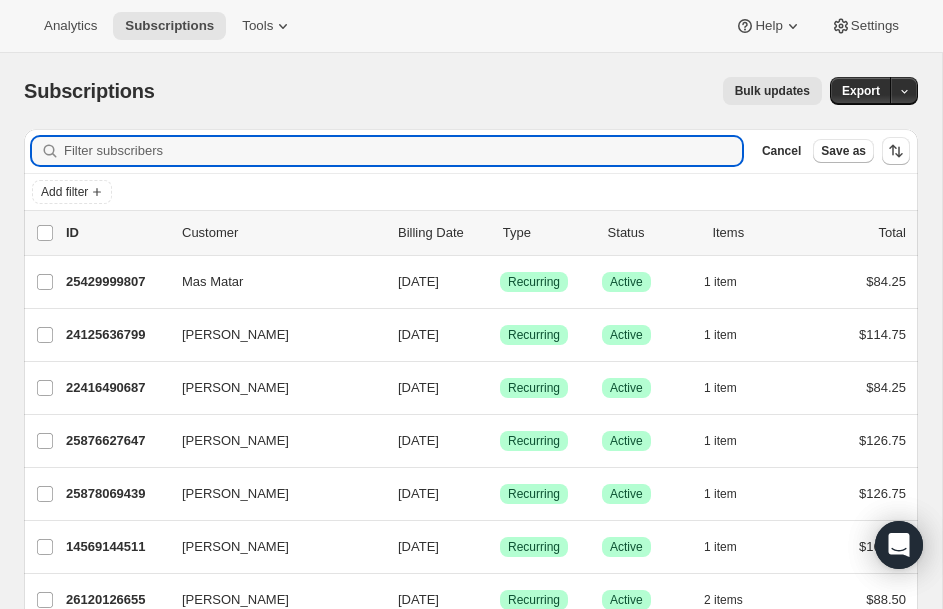 type 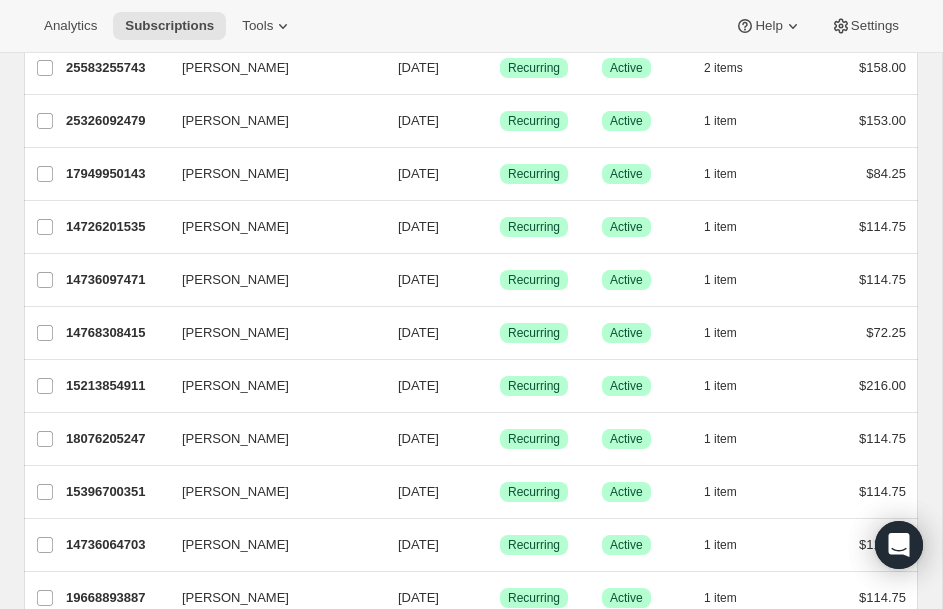 scroll, scrollTop: 2040, scrollLeft: 0, axis: vertical 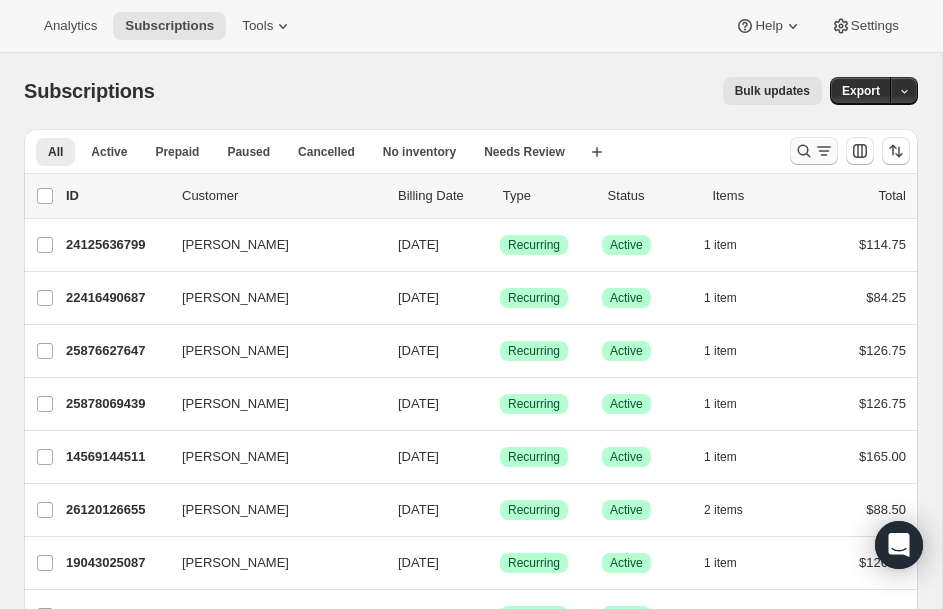 click 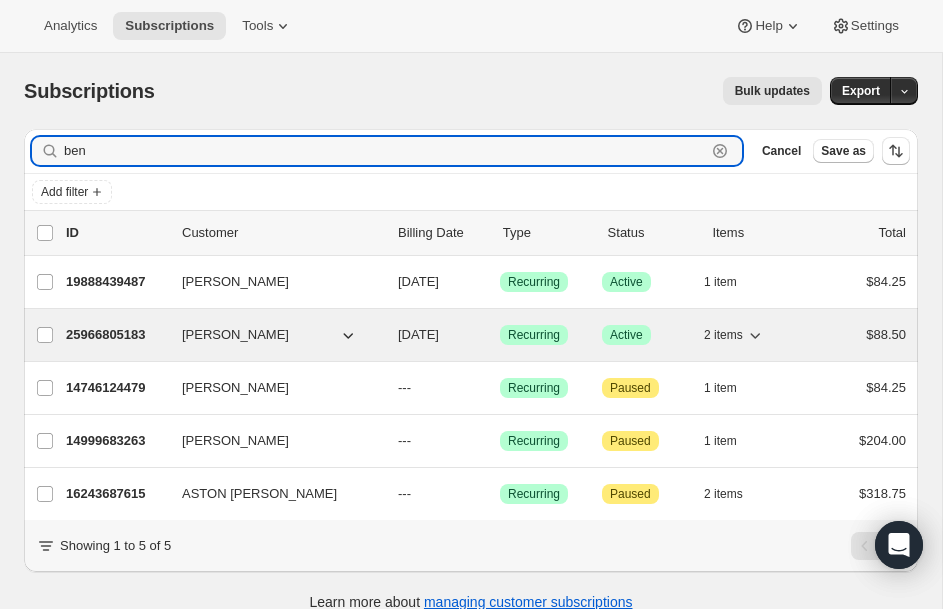 type on "ben" 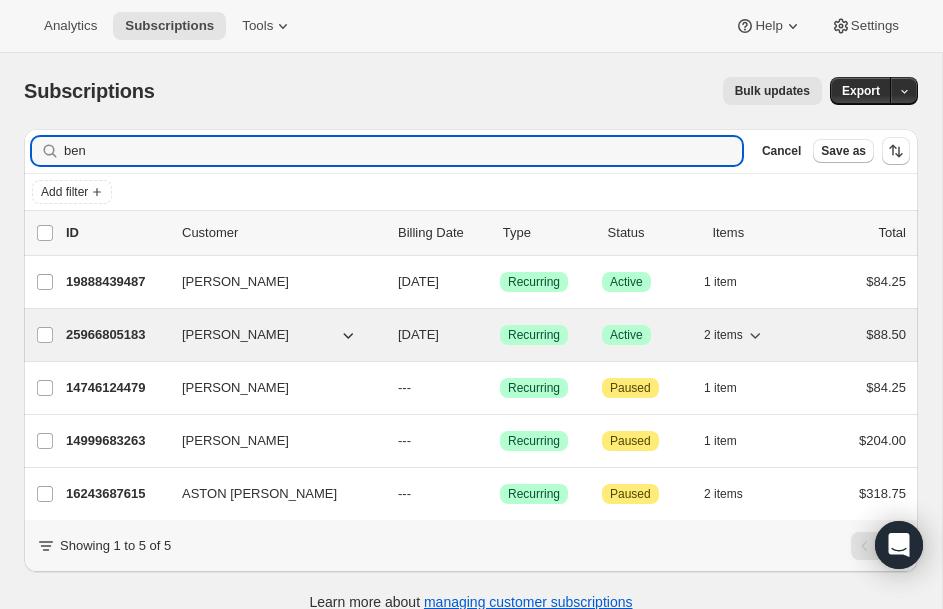 click on "25966805183" at bounding box center (116, 335) 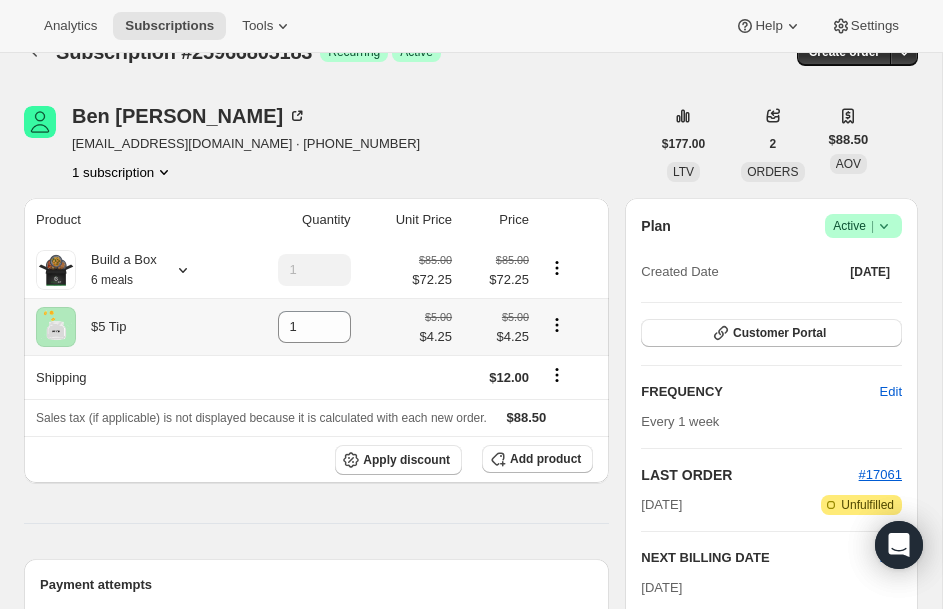 scroll, scrollTop: 0, scrollLeft: 0, axis: both 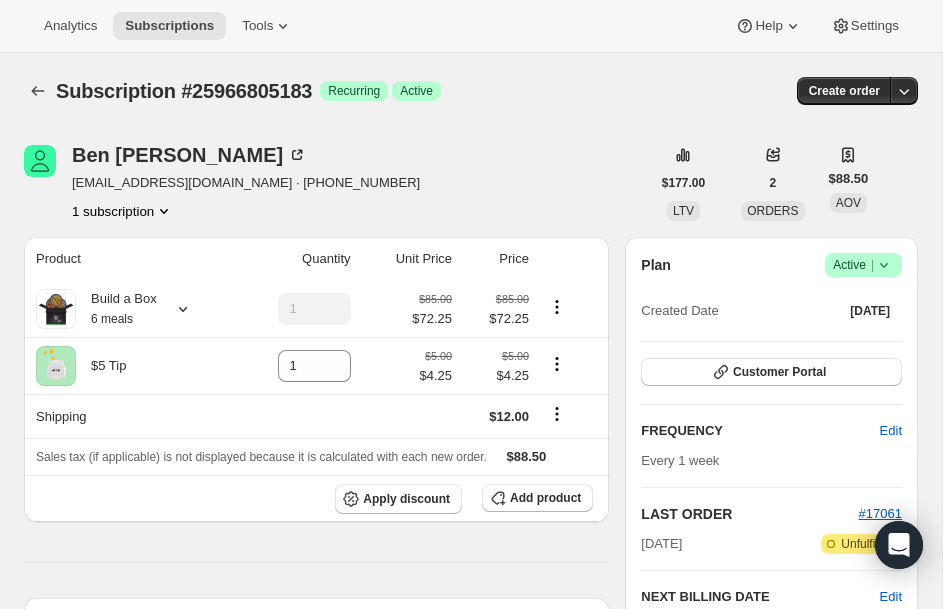 click on "Success Active |" at bounding box center (863, 265) 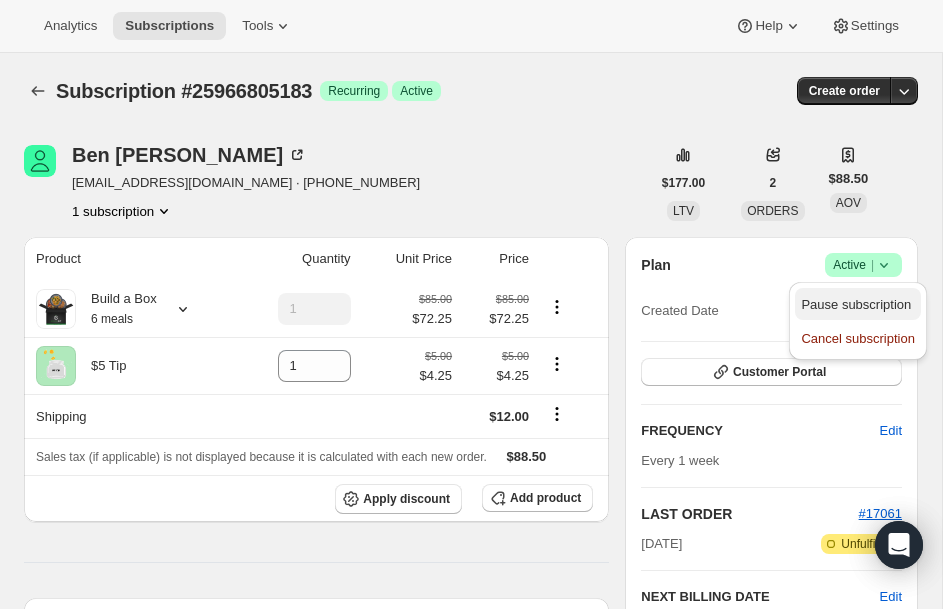 click on "Pause subscription" at bounding box center (856, 304) 